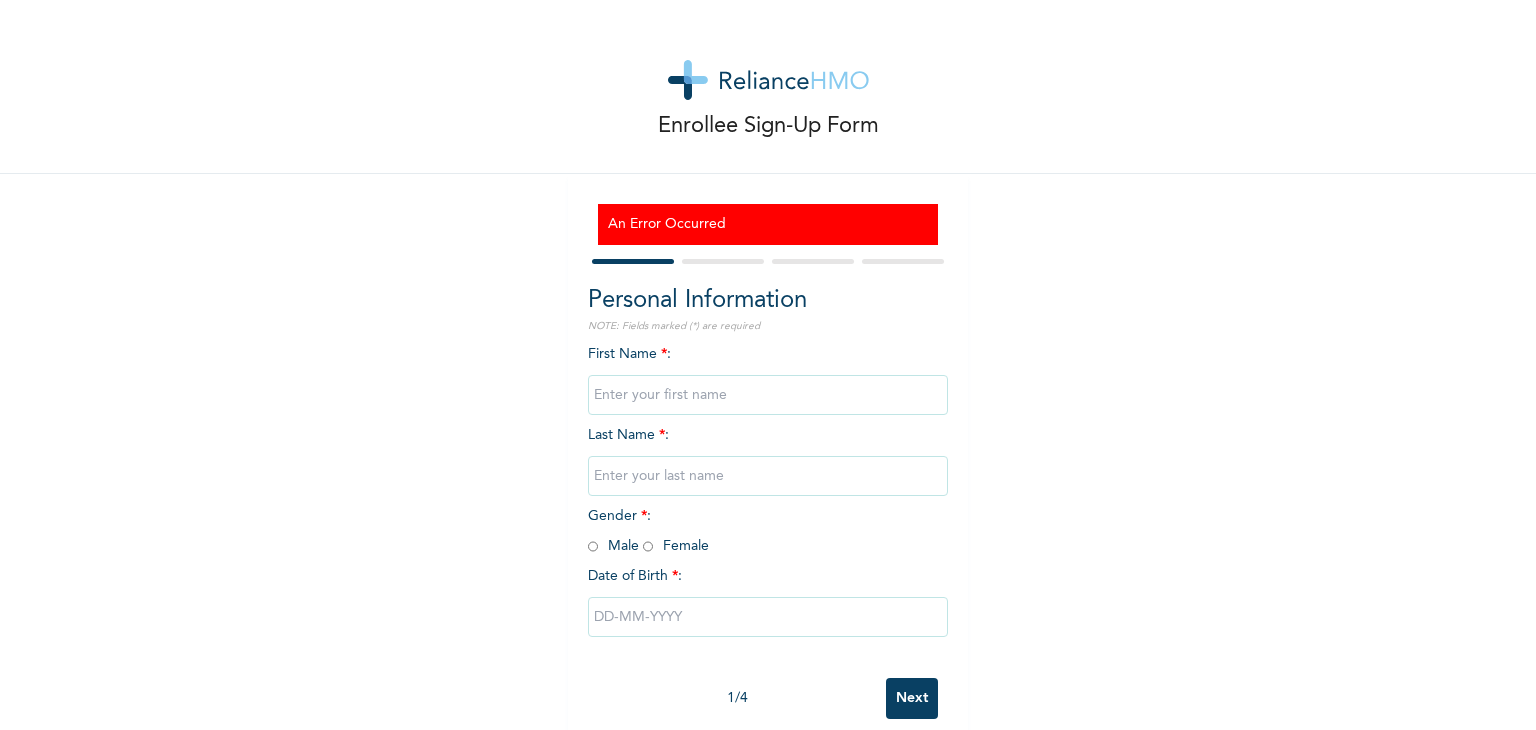 scroll, scrollTop: 0, scrollLeft: 0, axis: both 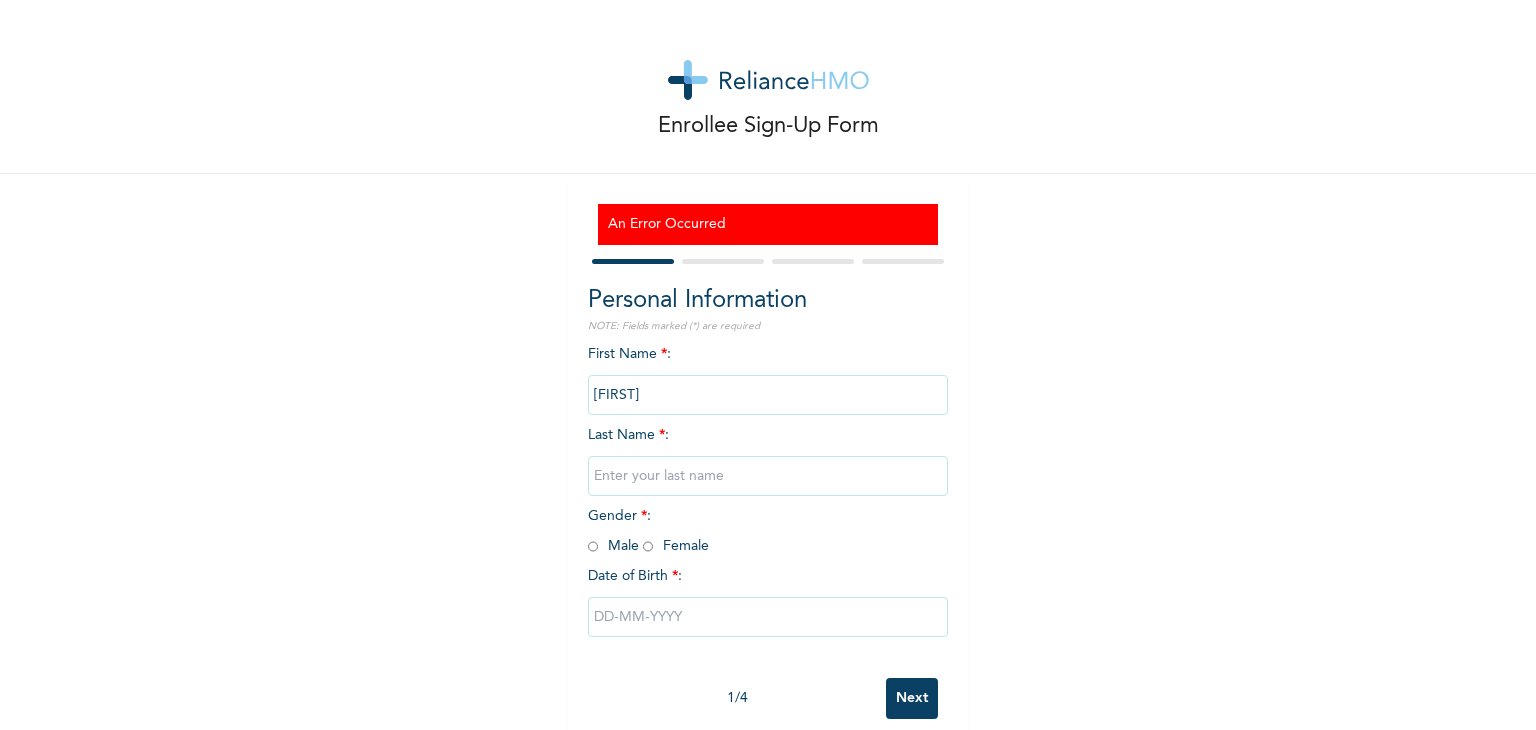 type on "[LAST]" 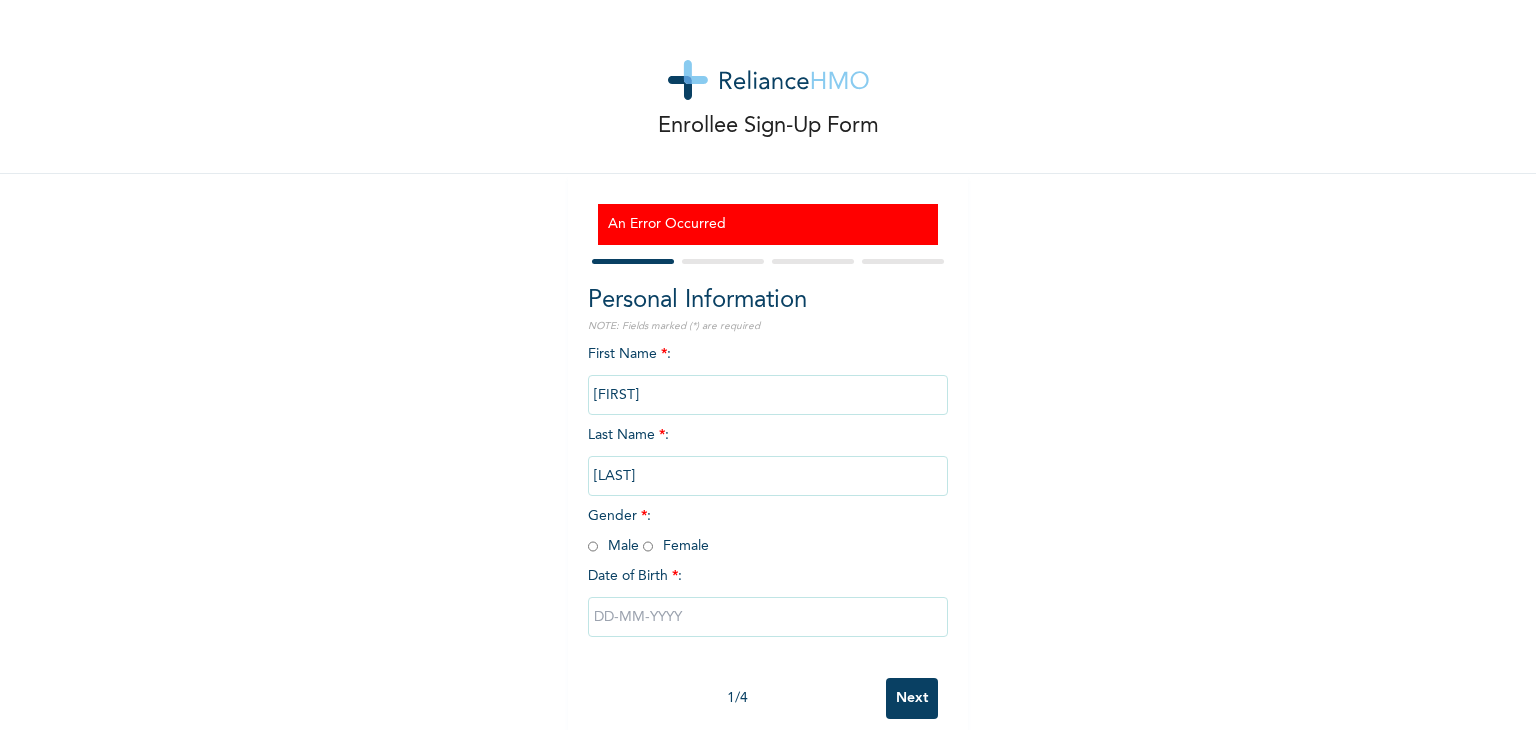click at bounding box center [593, 546] 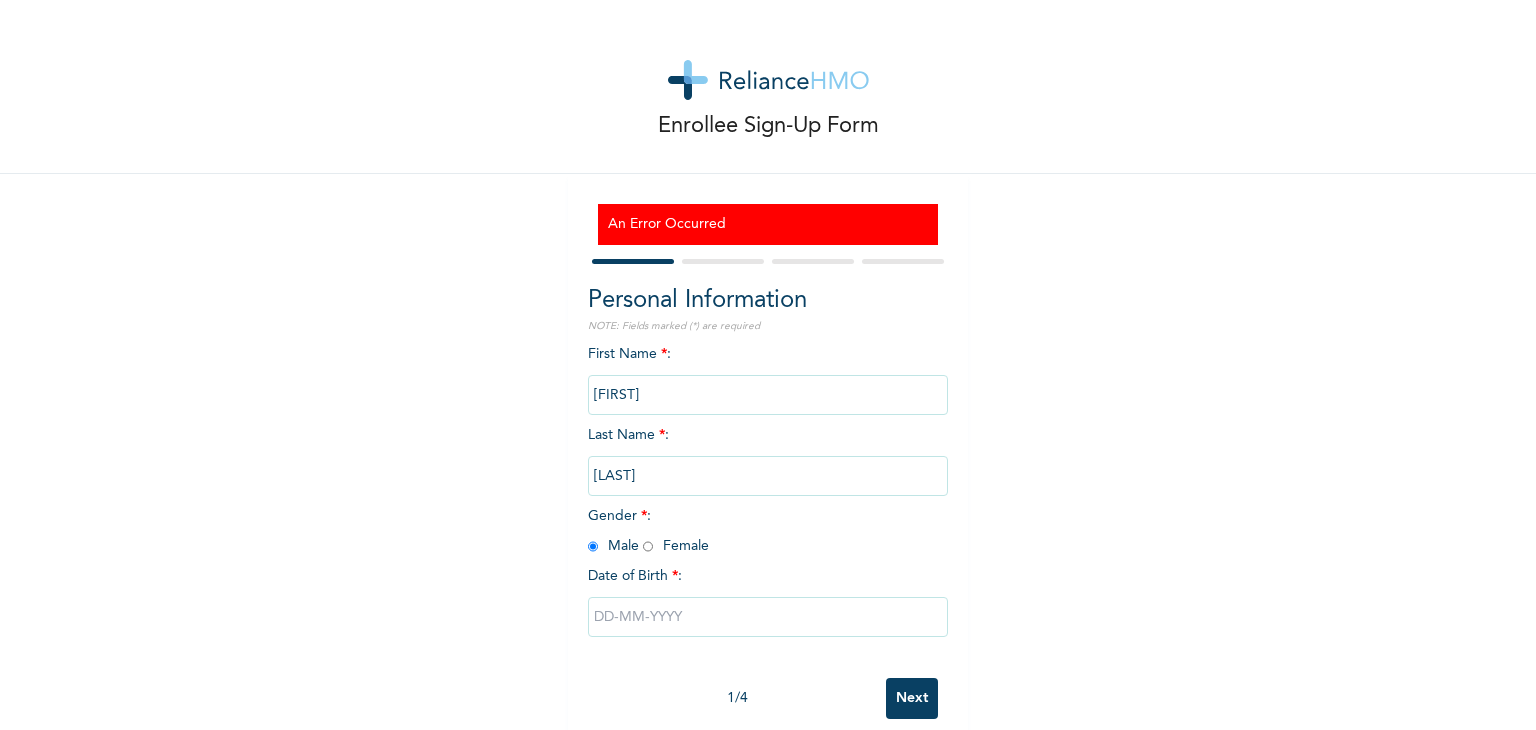 radio on "true" 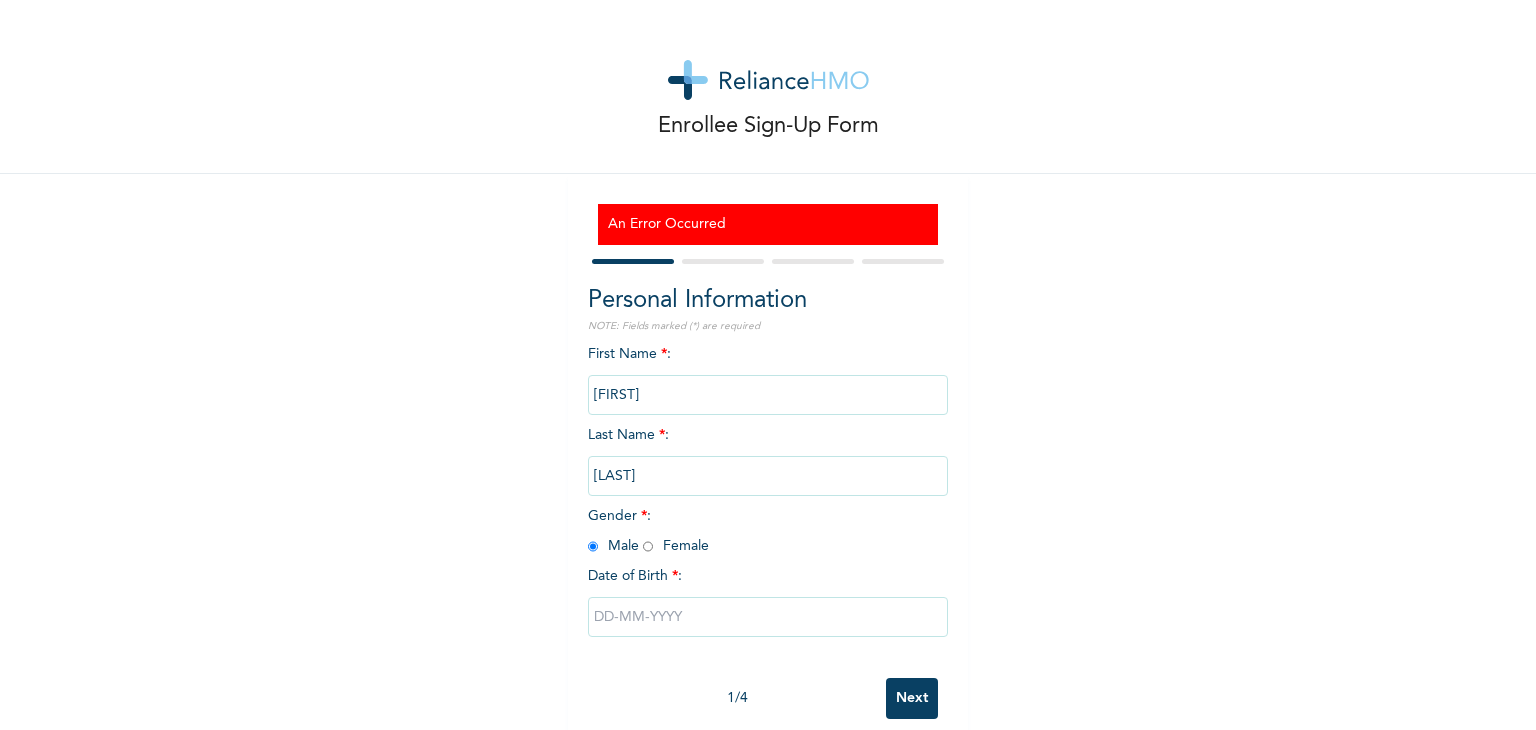 click at bounding box center [768, 617] 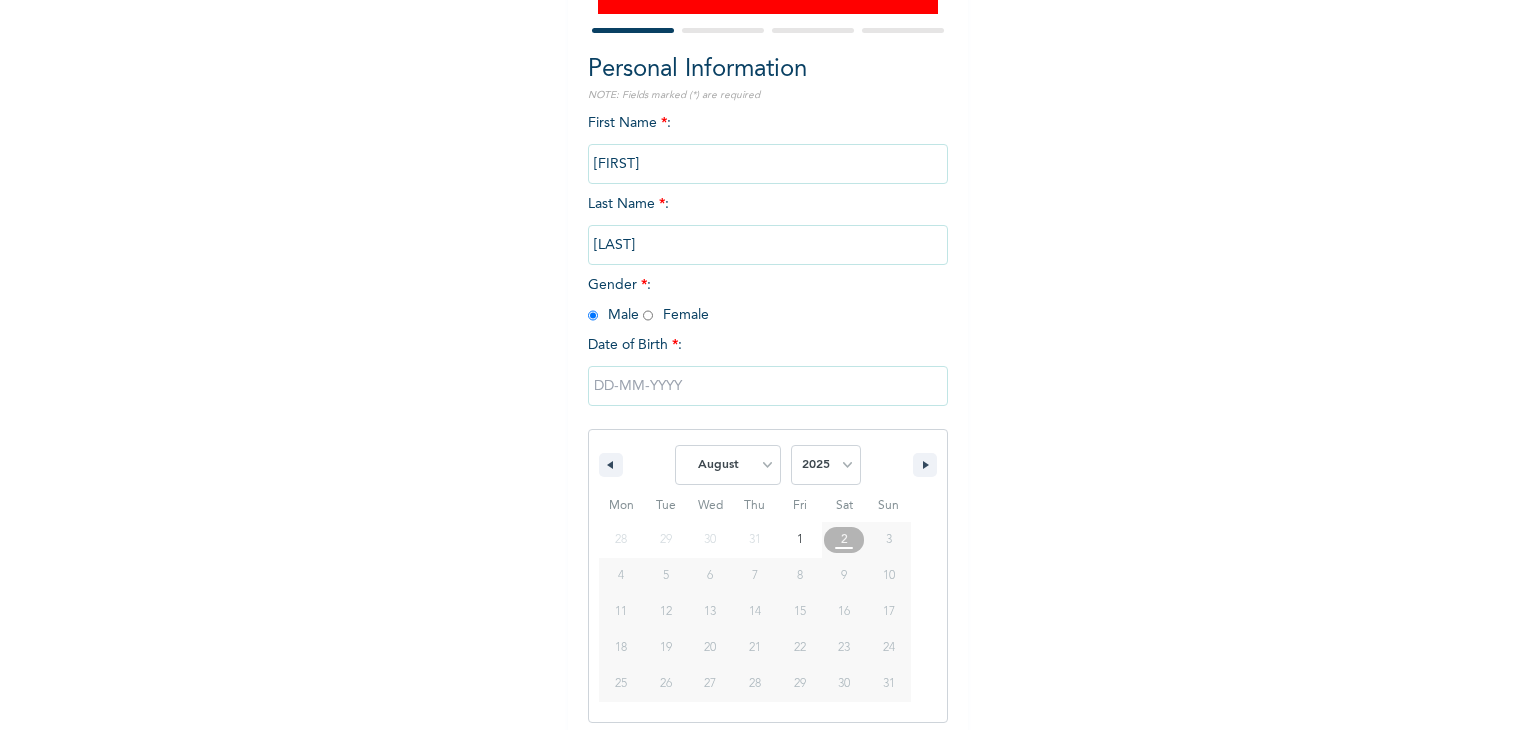 scroll, scrollTop: 240, scrollLeft: 0, axis: vertical 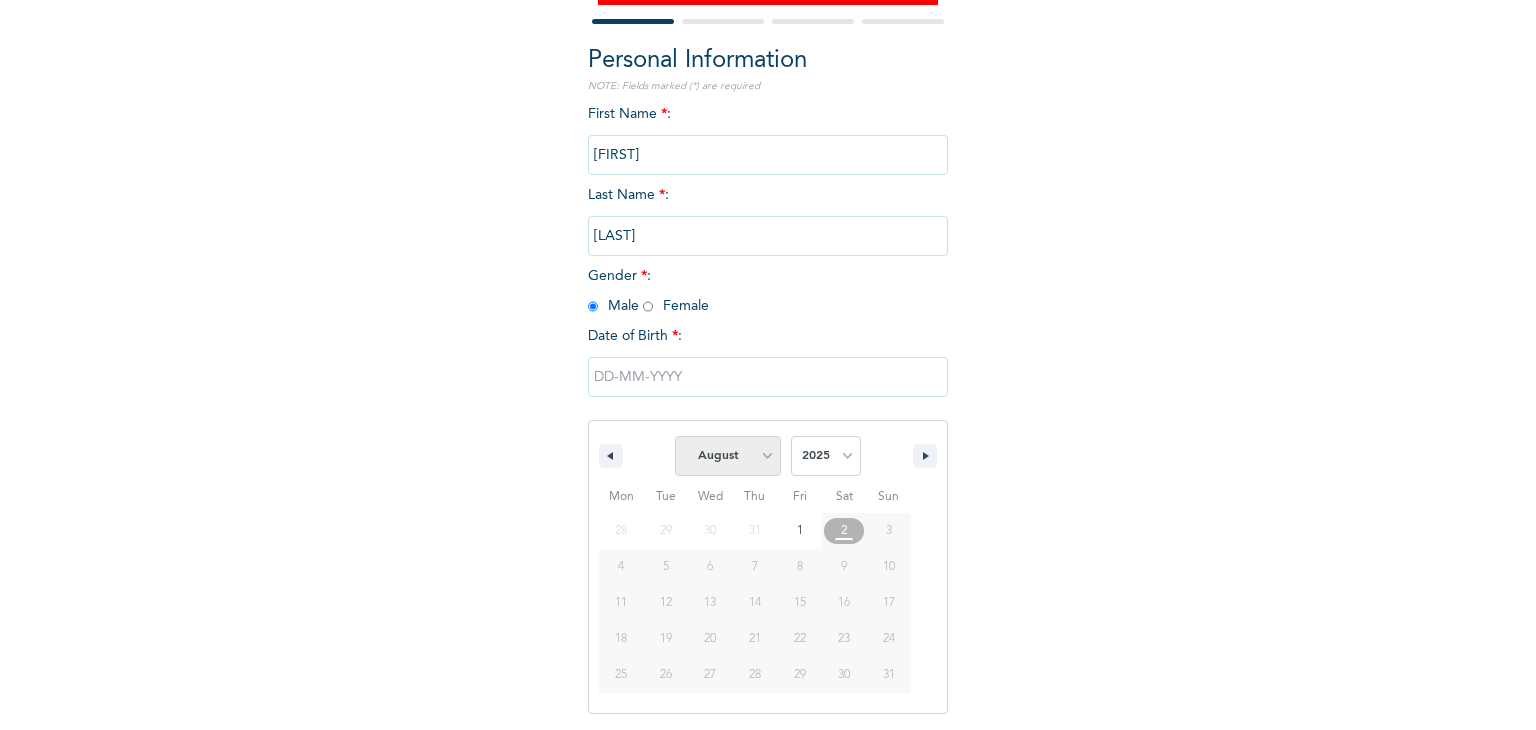 click on "January February March April May June July August September October November December" at bounding box center (728, 456) 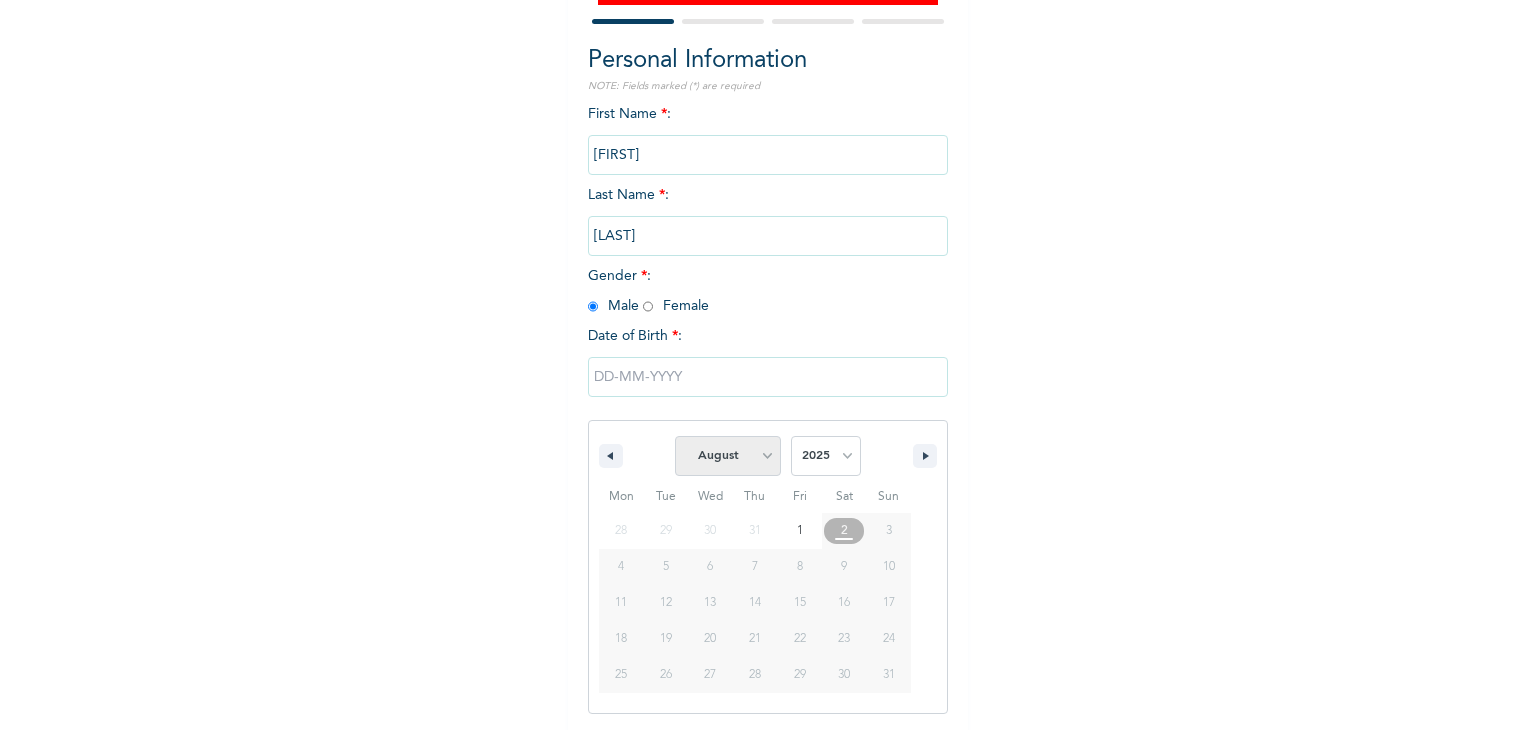 select on "3" 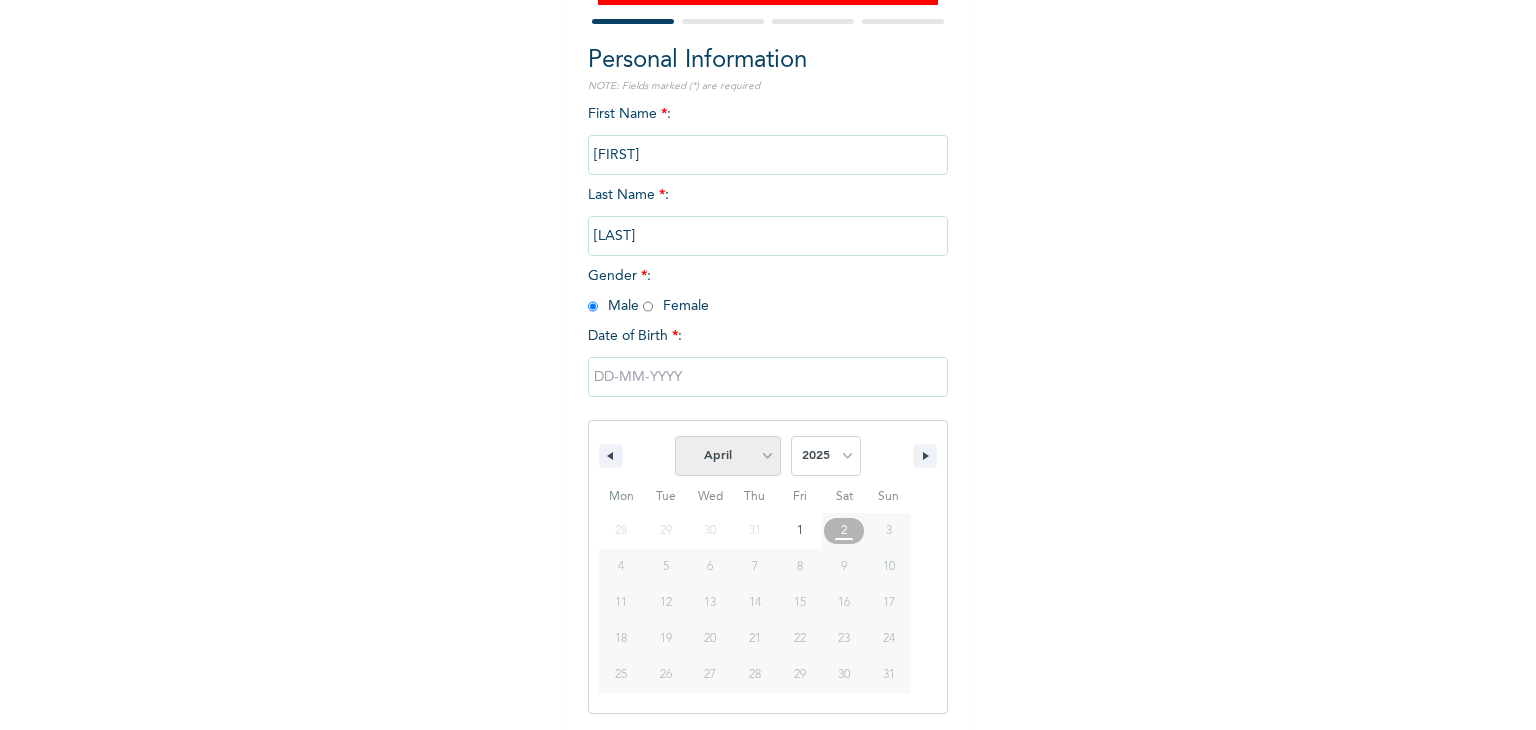 click on "January February March April May June July August September October November December" at bounding box center [728, 456] 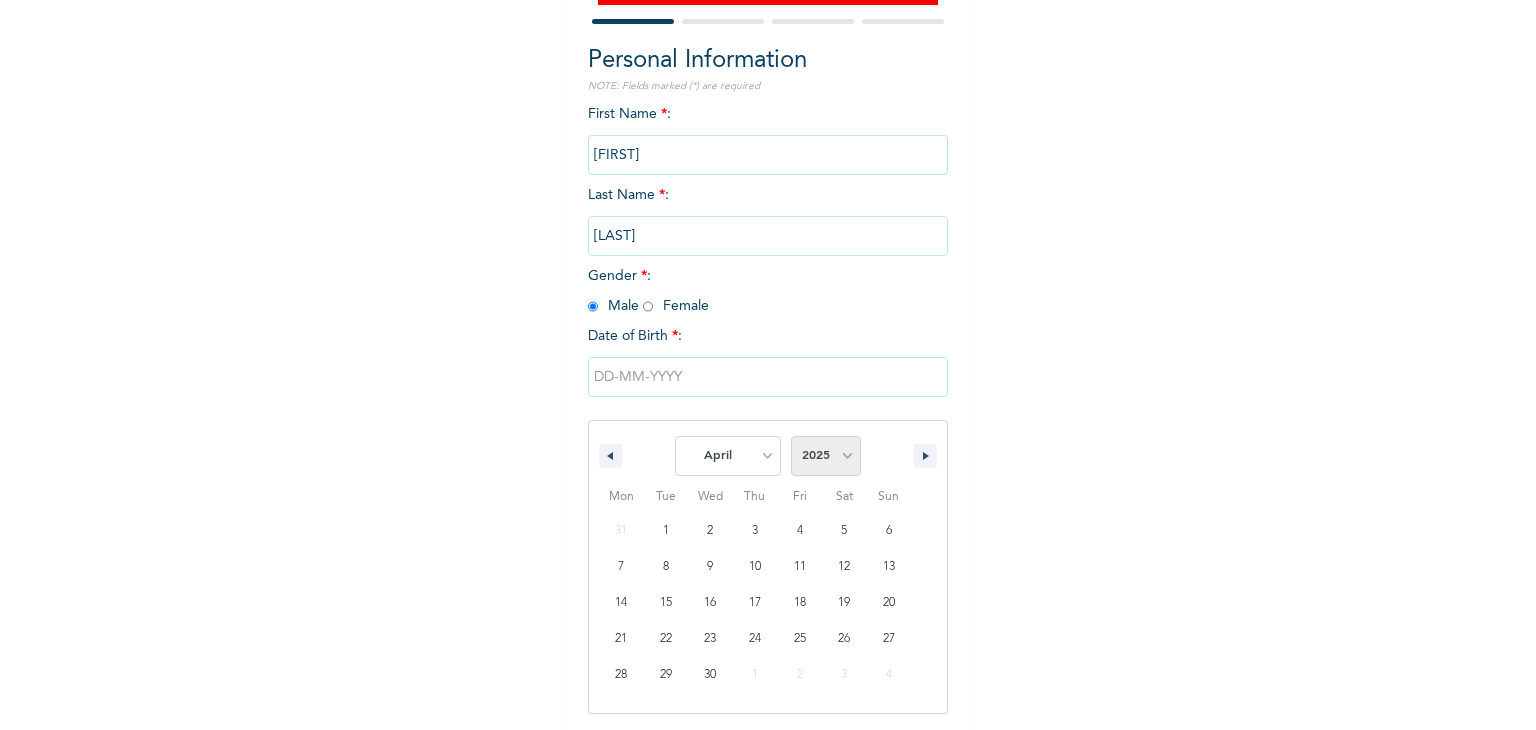 click on "2025 2024 2023 2022 2021 2020 2019 2018 2017 2016 2015 2014 2013 2012 2011 2010 2009 2008 2007 2006 2005 2004 2003 2002 2001 2000 1999 1998 1997 1996 1995 1994 1993 1992 1991 1990 1989 1988 1987 1986 1985 1984 1983 1982 1981 1980 1979 1978 1977 1976 1975 1974 1973 1972 1971 1970 1969 1968 1967 1966 1965 1964 1963 1962 1961 1960 1959 1958 1957 1956 1955 1954 1953 1952 1951 1950 1949 1948 1947 1946 1945 1944 1943 1942 1941 1940 1939 1938 1937 1936 1935 1934 1933 1932 1931 1930 1929 1928 1927 1926 1925 1924 1923 1922 1921 1920 1919 1918 1917 1916 1915 1914 1913 1912 1911 1910 1909 1908 1907 1906 1905" at bounding box center (826, 456) 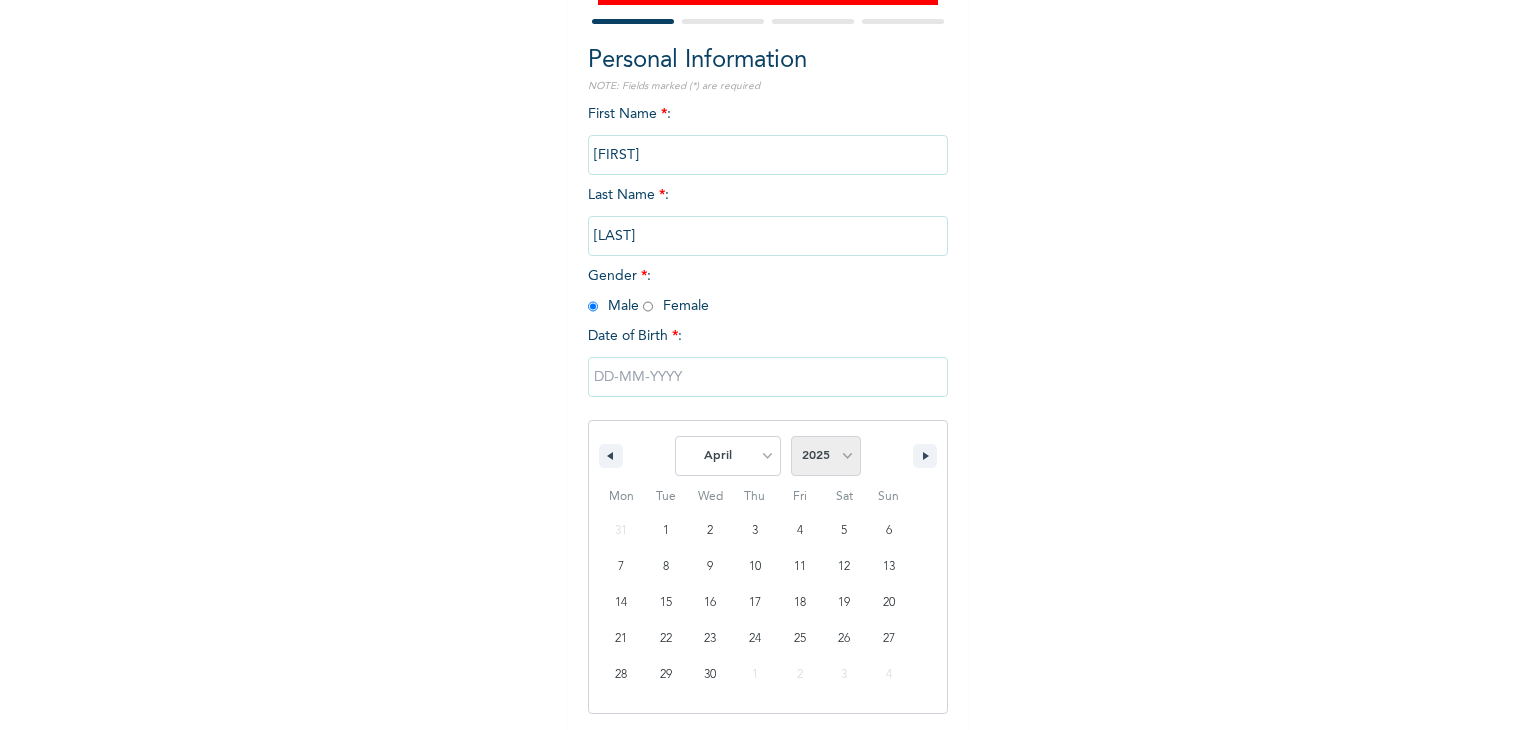 select on "1991" 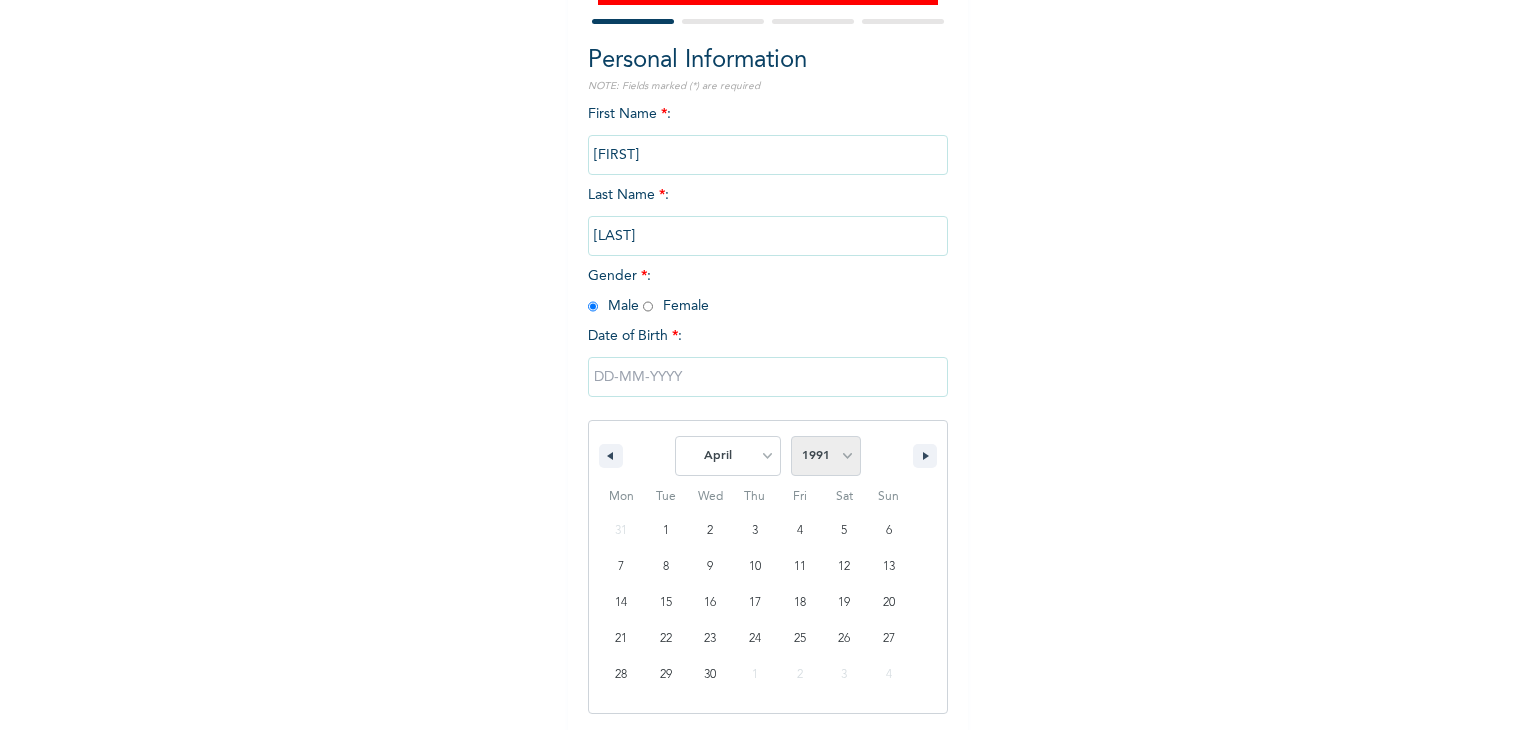 click on "2025 2024 2023 2022 2021 2020 2019 2018 2017 2016 2015 2014 2013 2012 2011 2010 2009 2008 2007 2006 2005 2004 2003 2002 2001 2000 1999 1998 1997 1996 1995 1994 1993 1992 1991 1990 1989 1988 1987 1986 1985 1984 1983 1982 1981 1980 1979 1978 1977 1976 1975 1974 1973 1972 1971 1970 1969 1968 1967 1966 1965 1964 1963 1962 1961 1960 1959 1958 1957 1956 1955 1954 1953 1952 1951 1950 1949 1948 1947 1946 1945 1944 1943 1942 1941 1940 1939 1938 1937 1936 1935 1934 1933 1932 1931 1930 1929 1928 1927 1926 1925 1924 1923 1922 1921 1920 1919 1918 1917 1916 1915 1914 1913 1912 1911 1910 1909 1908 1907 1906 1905" at bounding box center (826, 456) 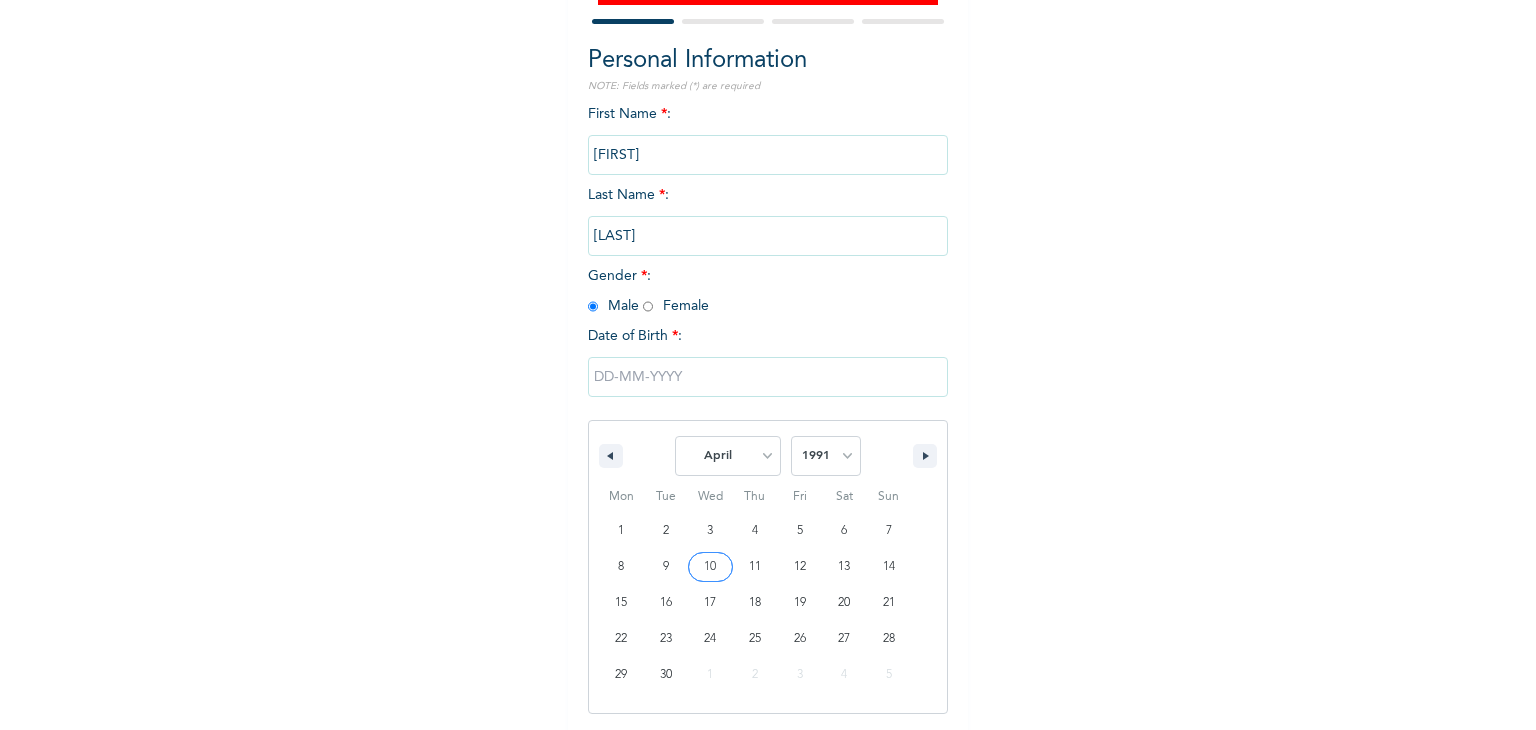 type on "04/10/1991" 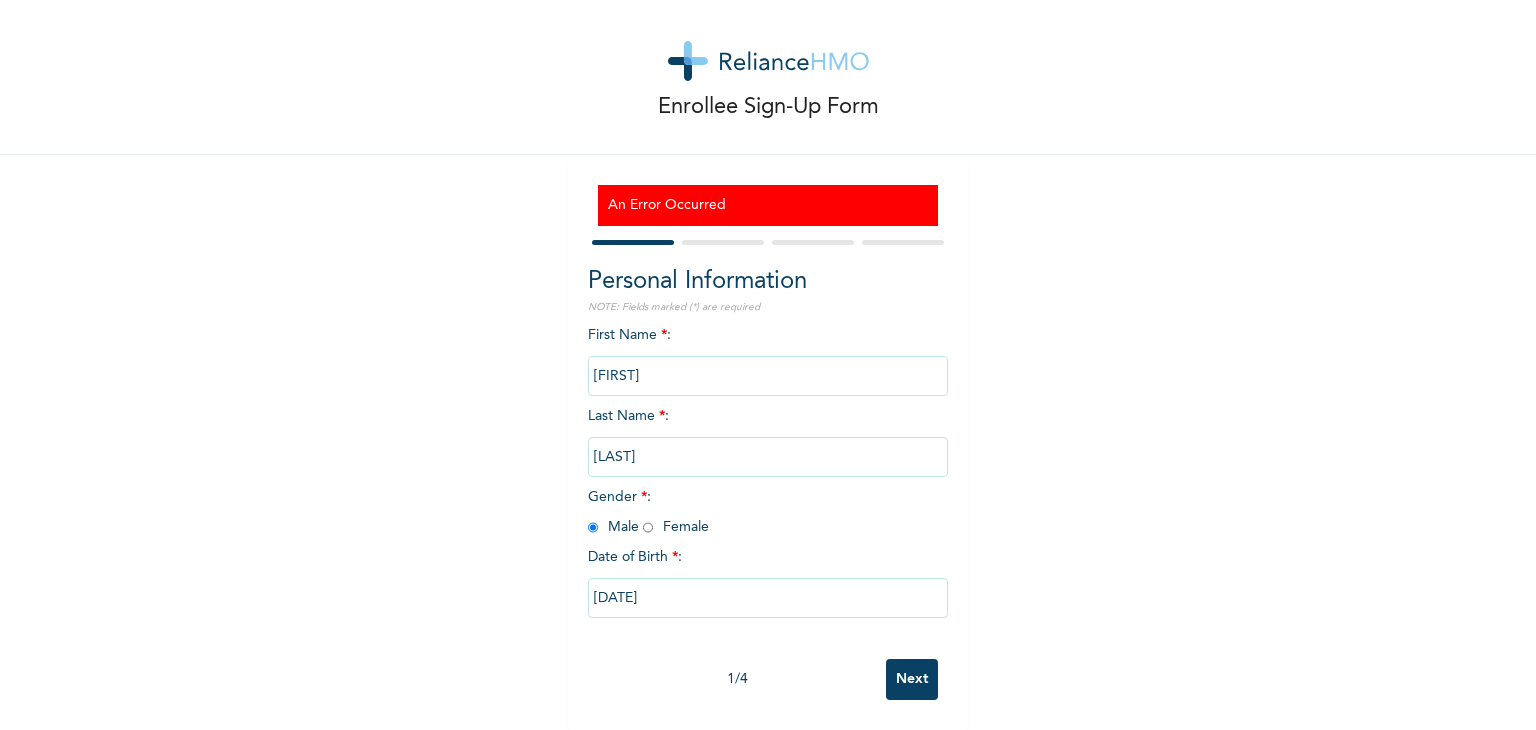scroll, scrollTop: 34, scrollLeft: 0, axis: vertical 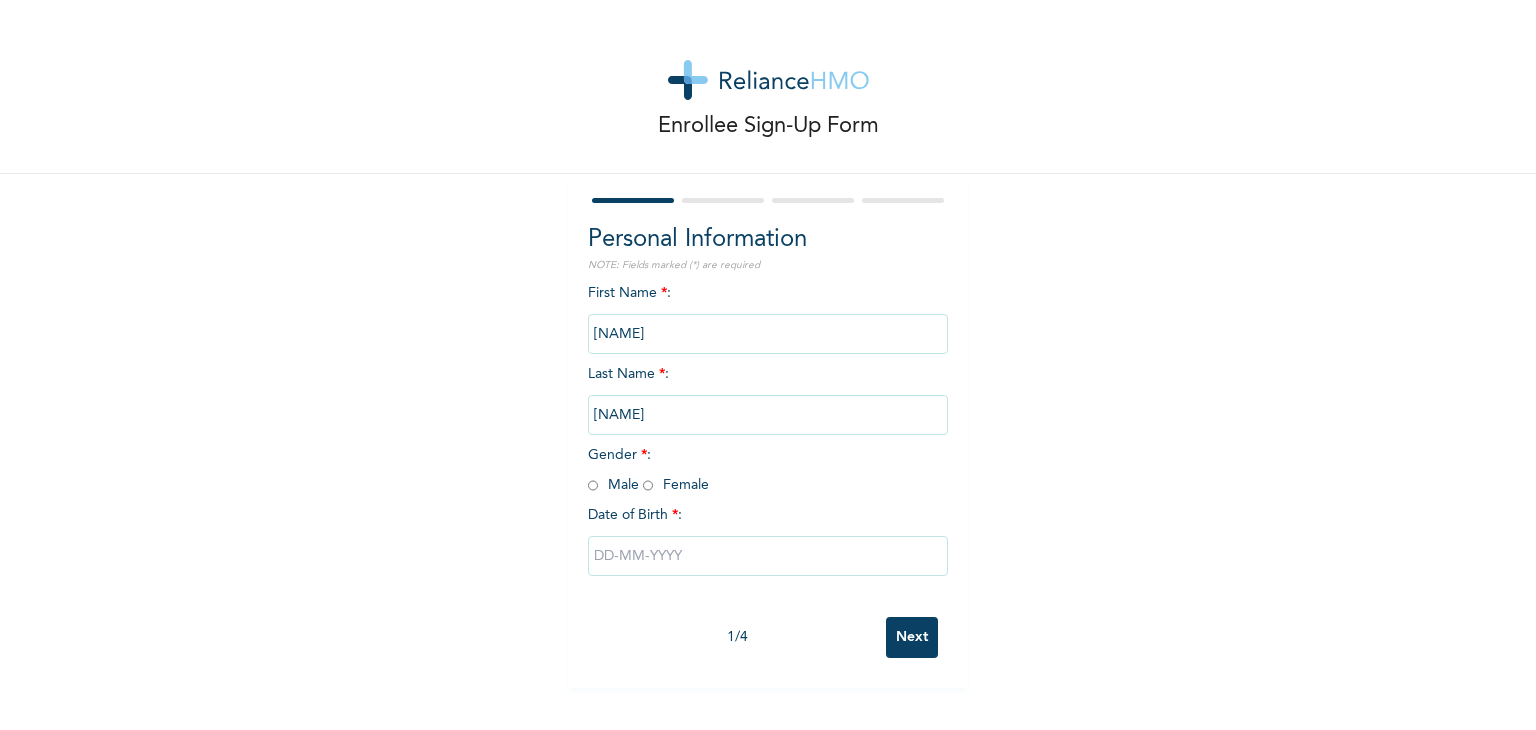 click at bounding box center (768, 556) 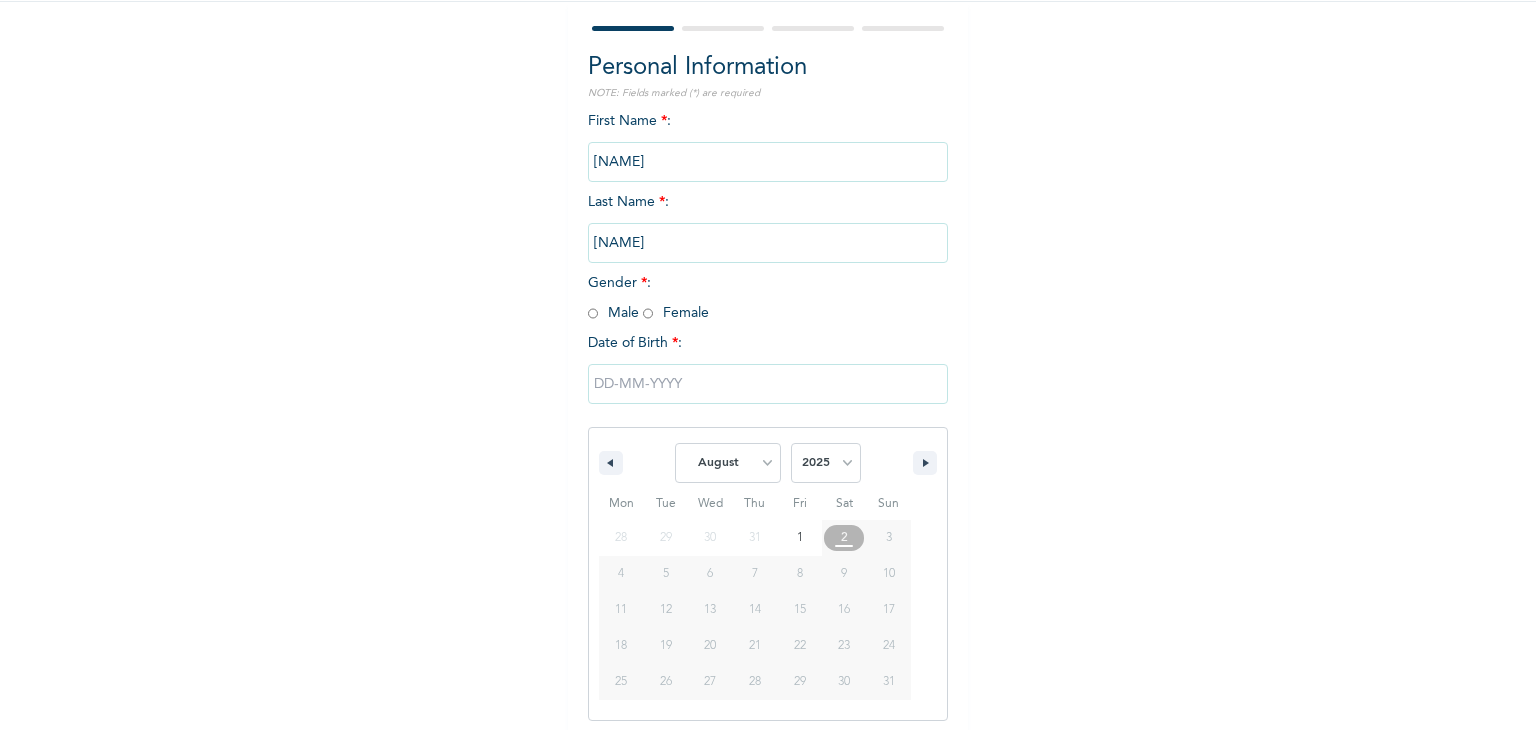 scroll, scrollTop: 179, scrollLeft: 0, axis: vertical 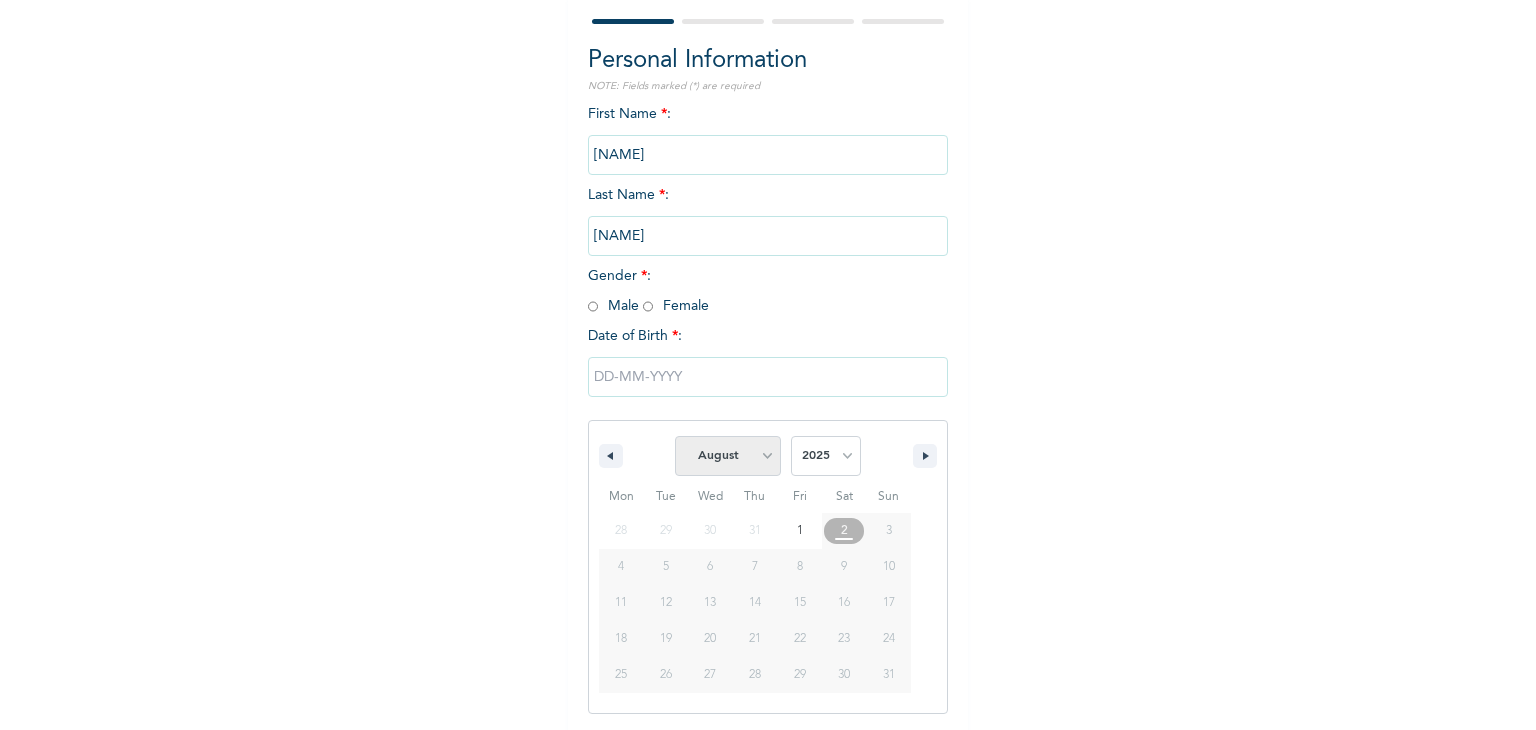 click on "January February March April May June July August September October November December" at bounding box center [728, 456] 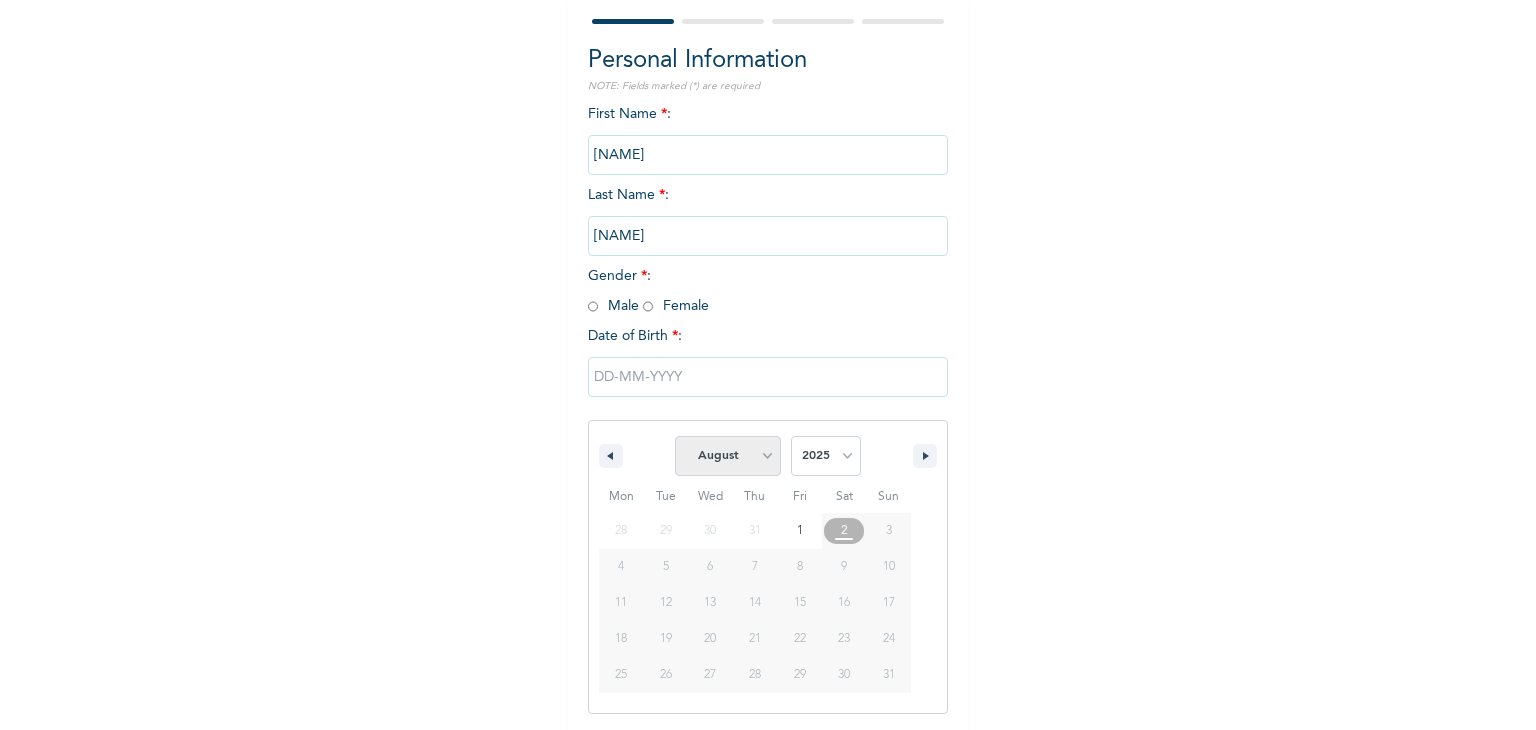 select on "3" 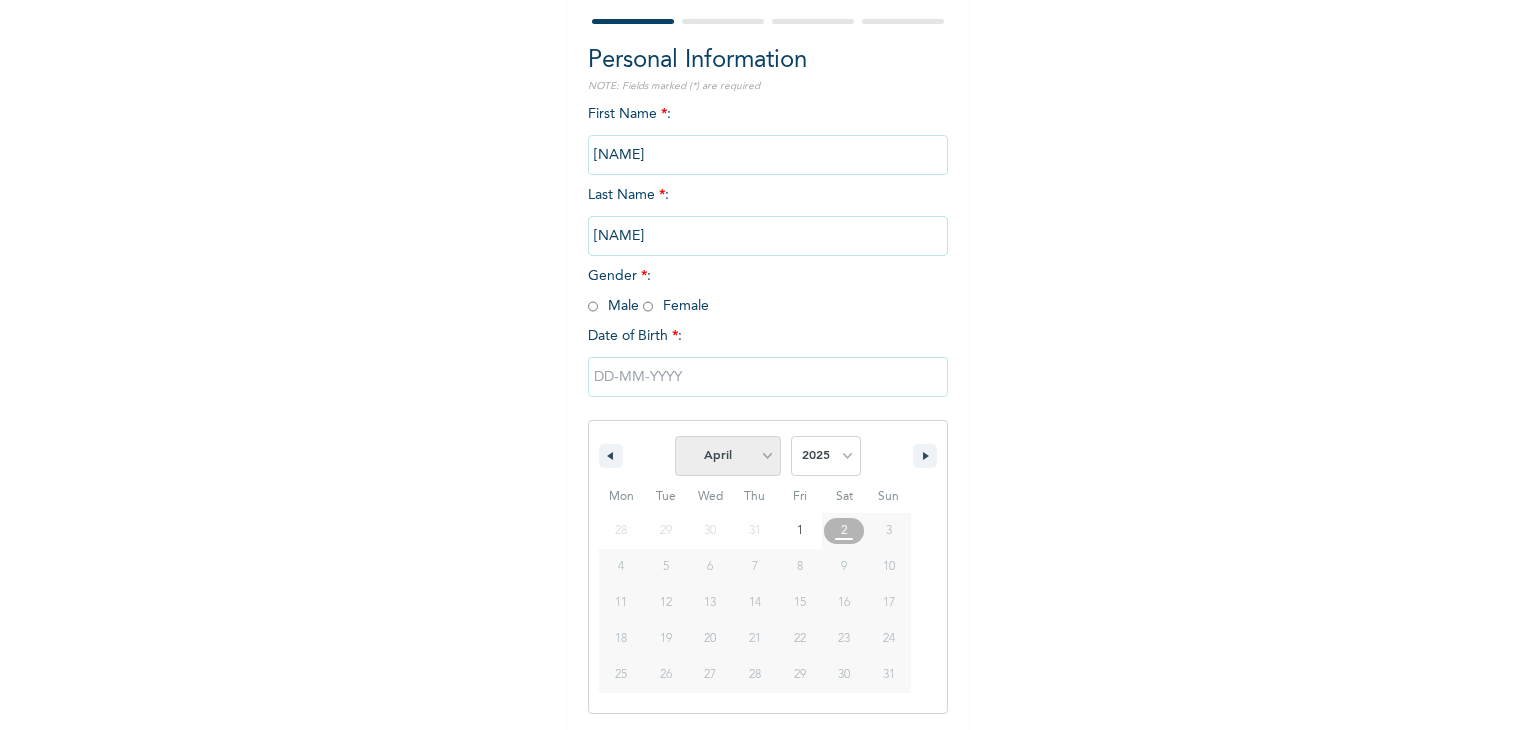 click on "January February March April May June July August September October November December" at bounding box center [728, 456] 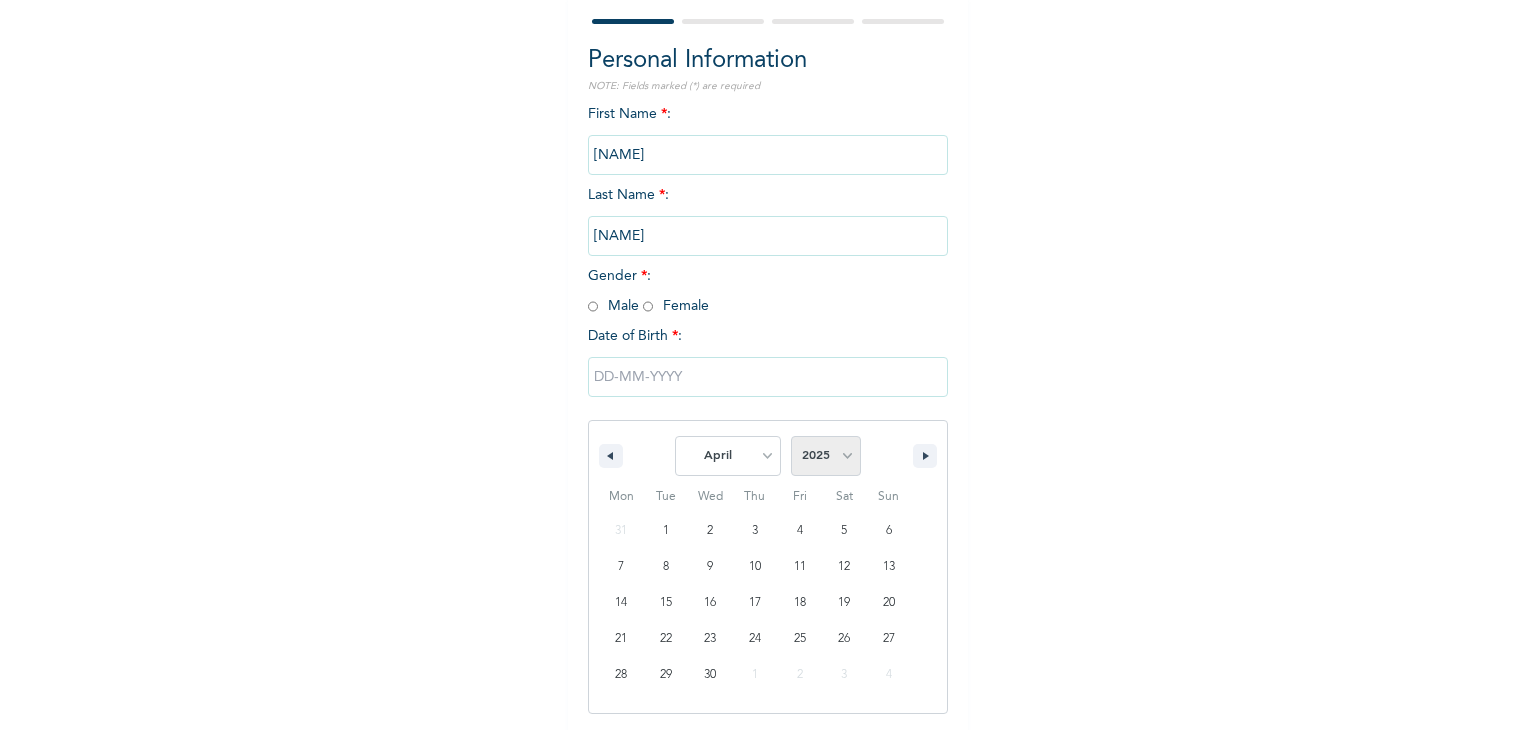 click on "2025 2024 2023 2022 2021 2020 2019 2018 2017 2016 2015 2014 2013 2012 2011 2010 2009 2008 2007 2006 2005 2004 2003 2002 2001 2000 1999 1998 1997 1996 1995 1994 1993 1992 1991 1990 1989 1988 1987 1986 1985 1984 1983 1982 1981 1980 1979 1978 1977 1976 1975 1974 1973 1972 1971 1970 1969 1968 1967 1966 1965 1964 1963 1962 1961 1960" at bounding box center [826, 456] 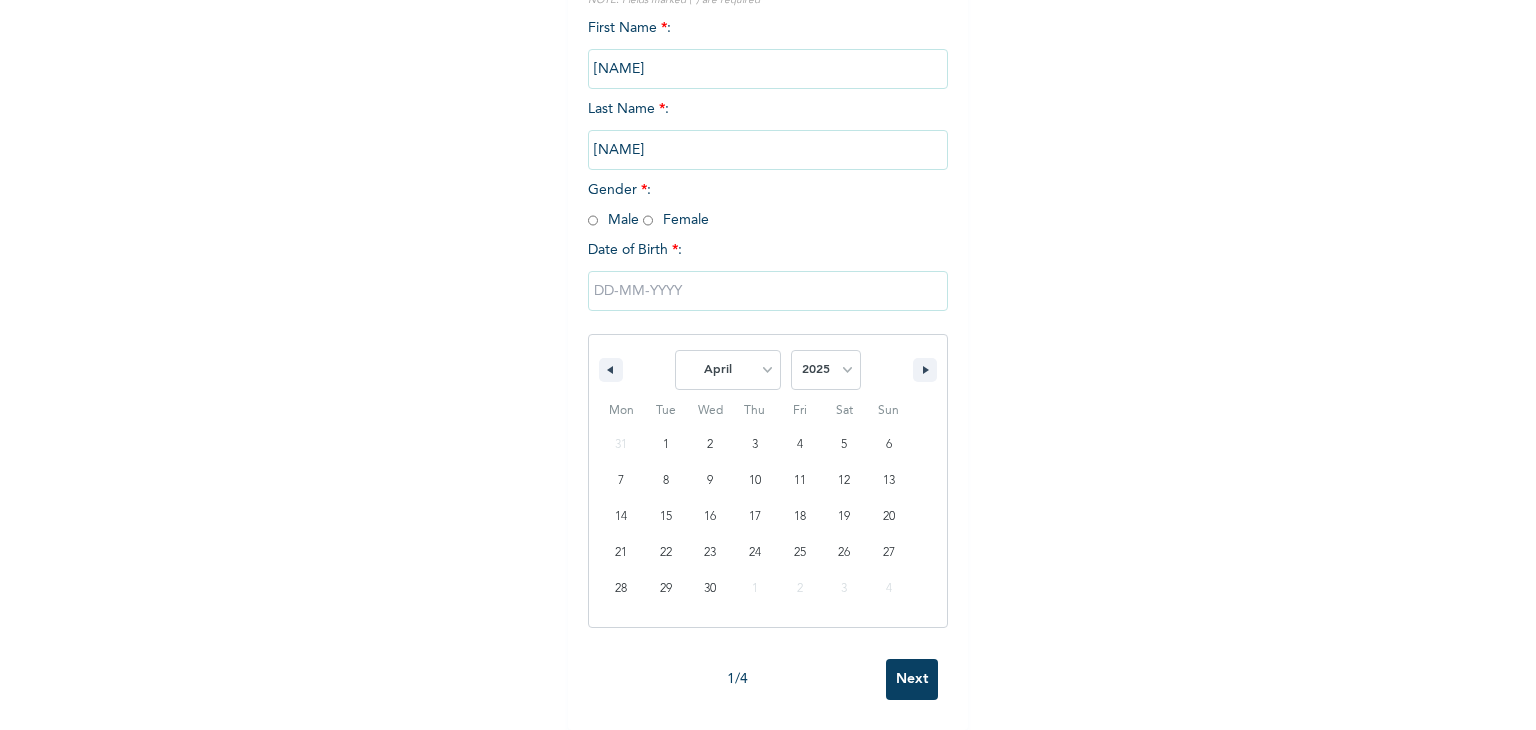 scroll, scrollTop: 281, scrollLeft: 0, axis: vertical 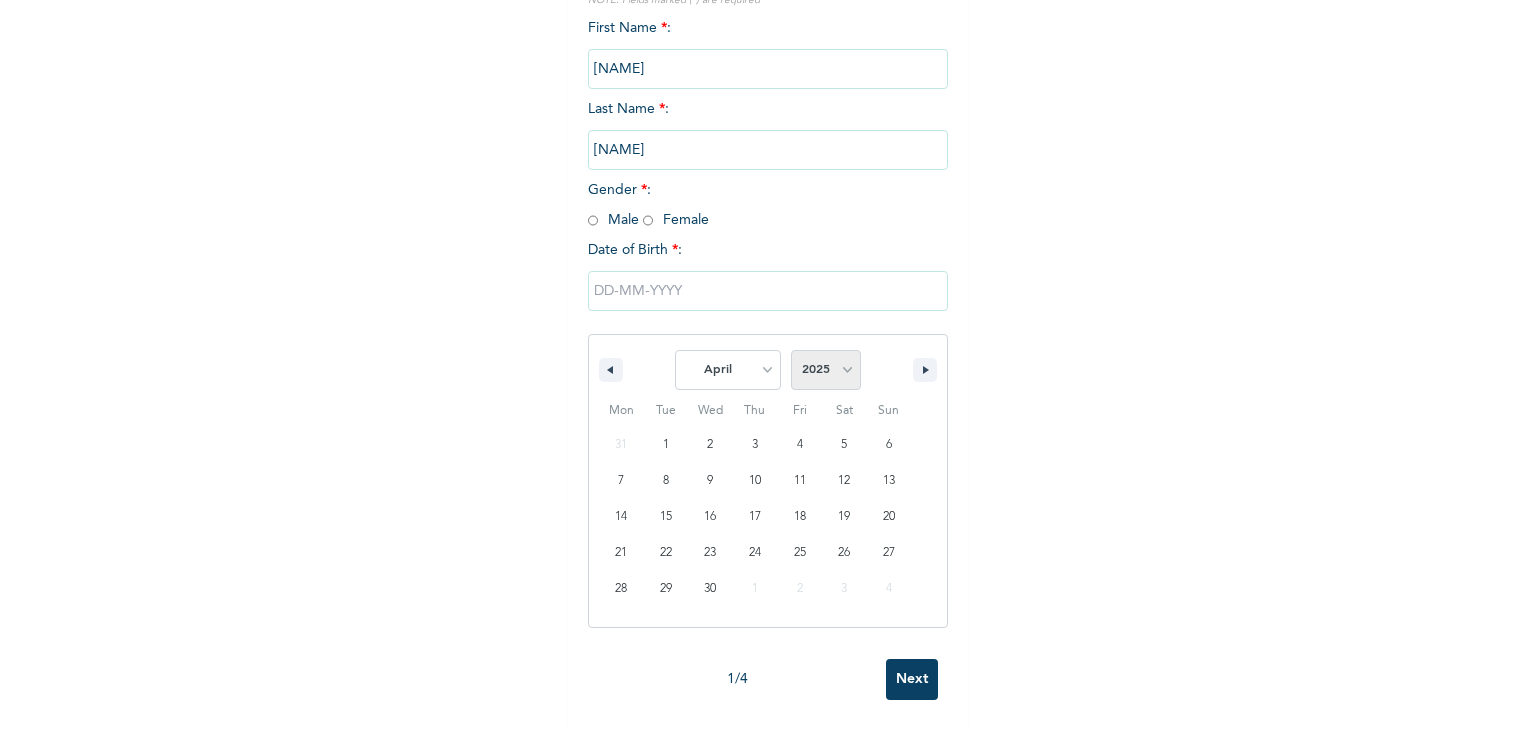 click on "2025 2024 2023 2022 2021 2020 2019 2018 2017 2016 2015 2014 2013 2012 2011 2010 2009 2008 2007 2006 2005 2004 2003 2002 2001 2000 1999 1998 1997 1996 1995 1994 1993 1992 1991 1990 1989 1988 1987 1986 1985 1984 1983 1982 1981 1980 1979 1978 1977 1976 1975 1974 1973 1972 1971 1970 1969 1968 1967 1966 1965 1964 1963 1962 1961 1960" at bounding box center [826, 370] 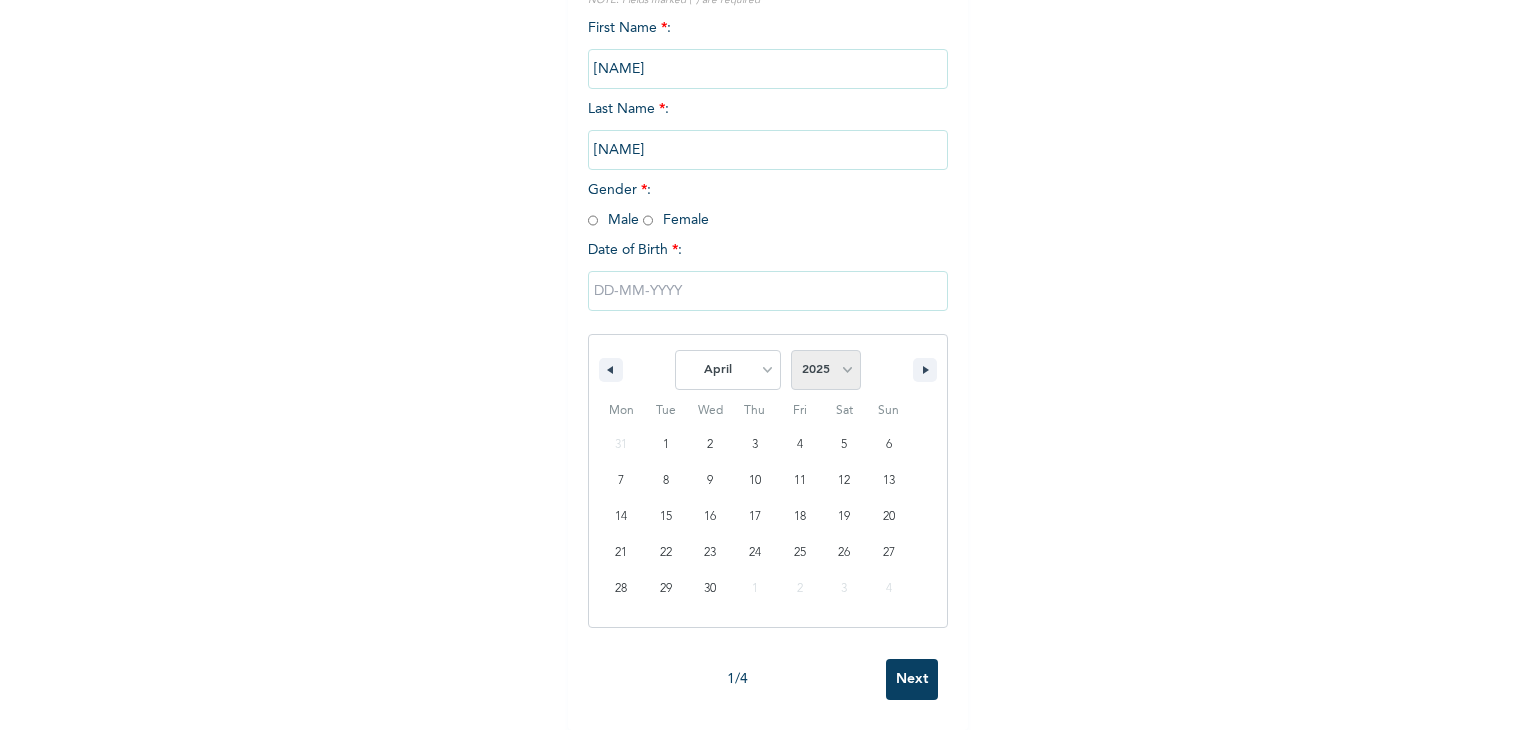 select on "1991" 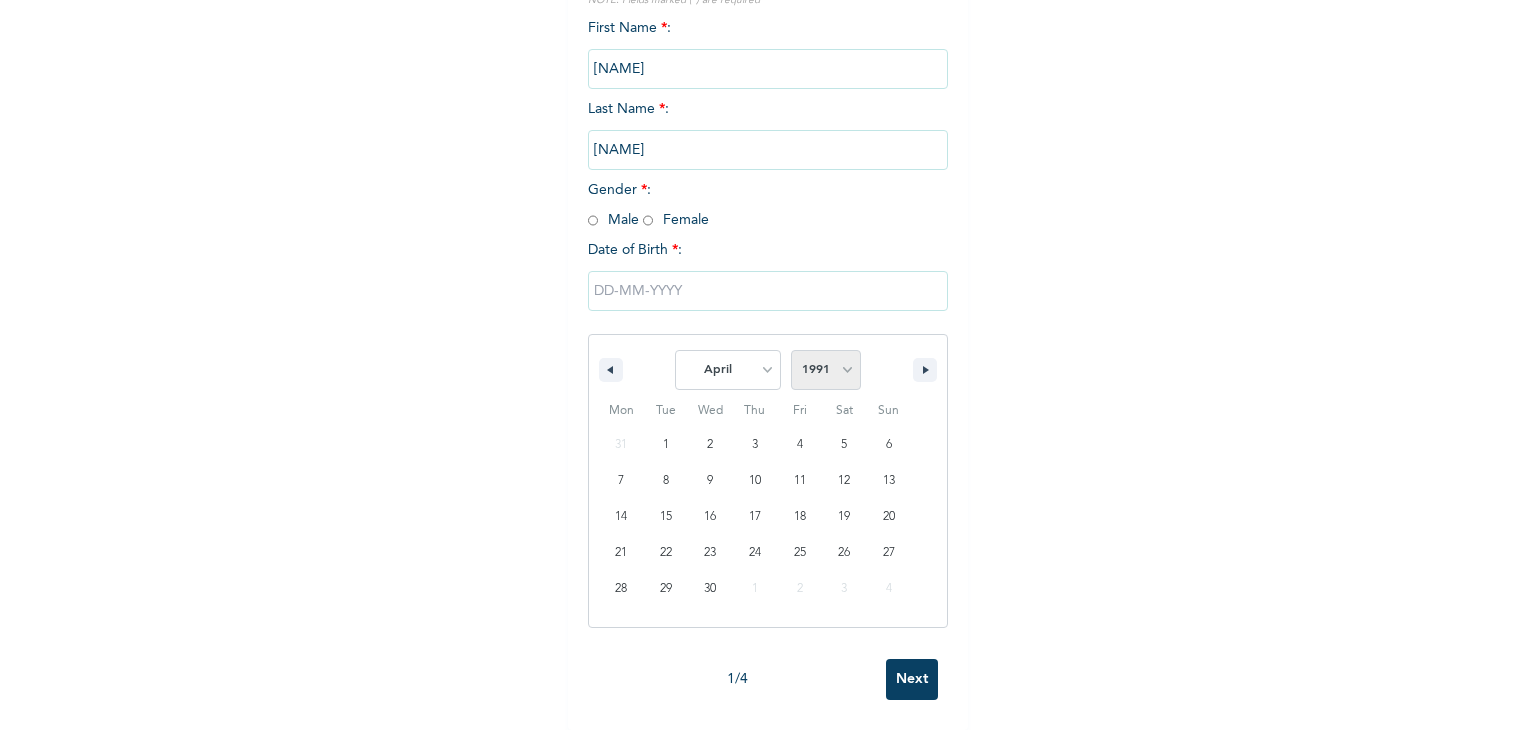 click on "2025 2024 2023 2022 2021 2020 2019 2018 2017 2016 2015 2014 2013 2012 2011 2010 2009 2008 2007 2006 2005 2004 2003 2002 2001 2000 1999 1998 1997 1996 1995 1994 1993 1992 1991 1990 1989 1988 1987 1986 1985 1984 1983 1982 1981 1980 1979 1978 1977 1976 1975 1974 1973 1972 1971 1970 1969 1968 1967 1966 1965 1964 1963 1962 1961 1960" at bounding box center [826, 370] 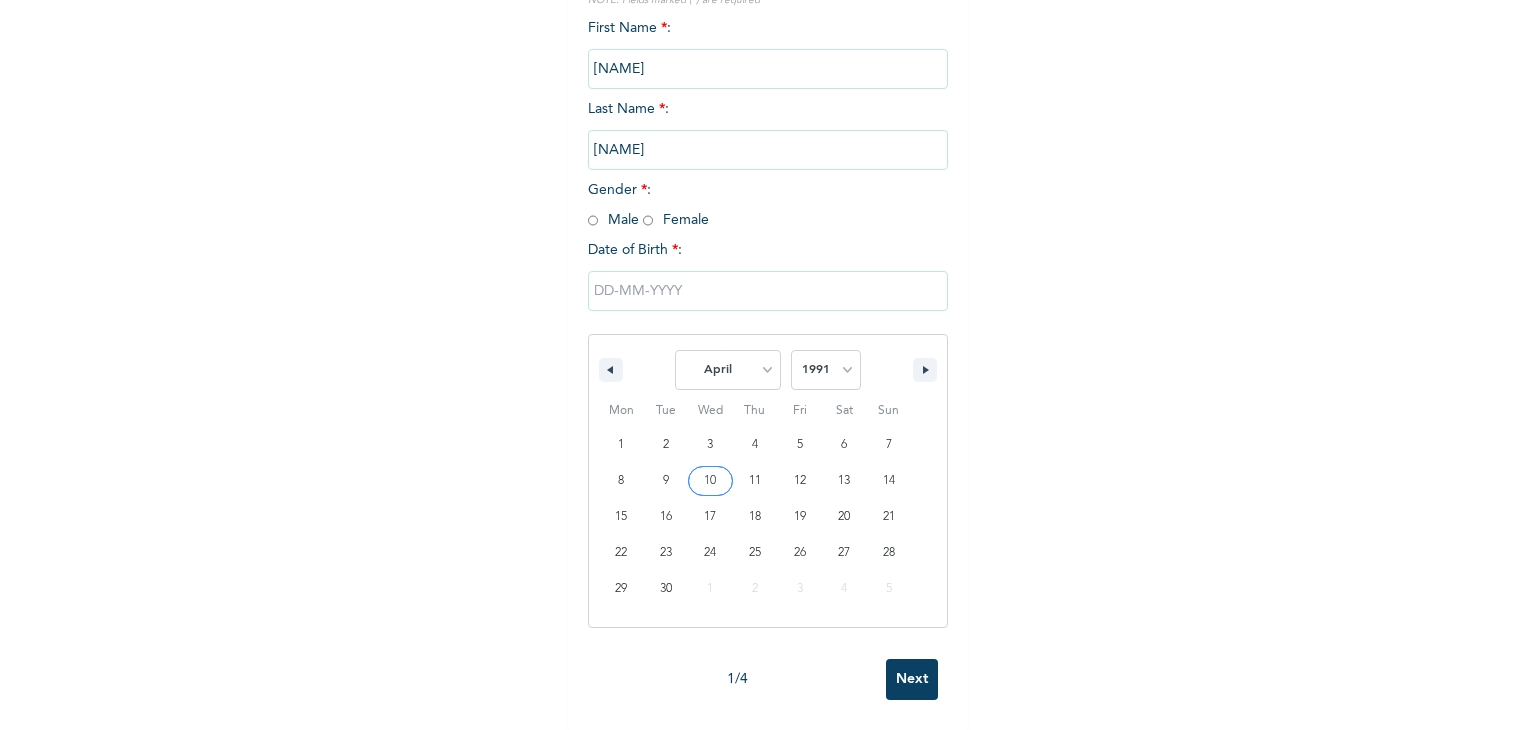 type on "[DATE]" 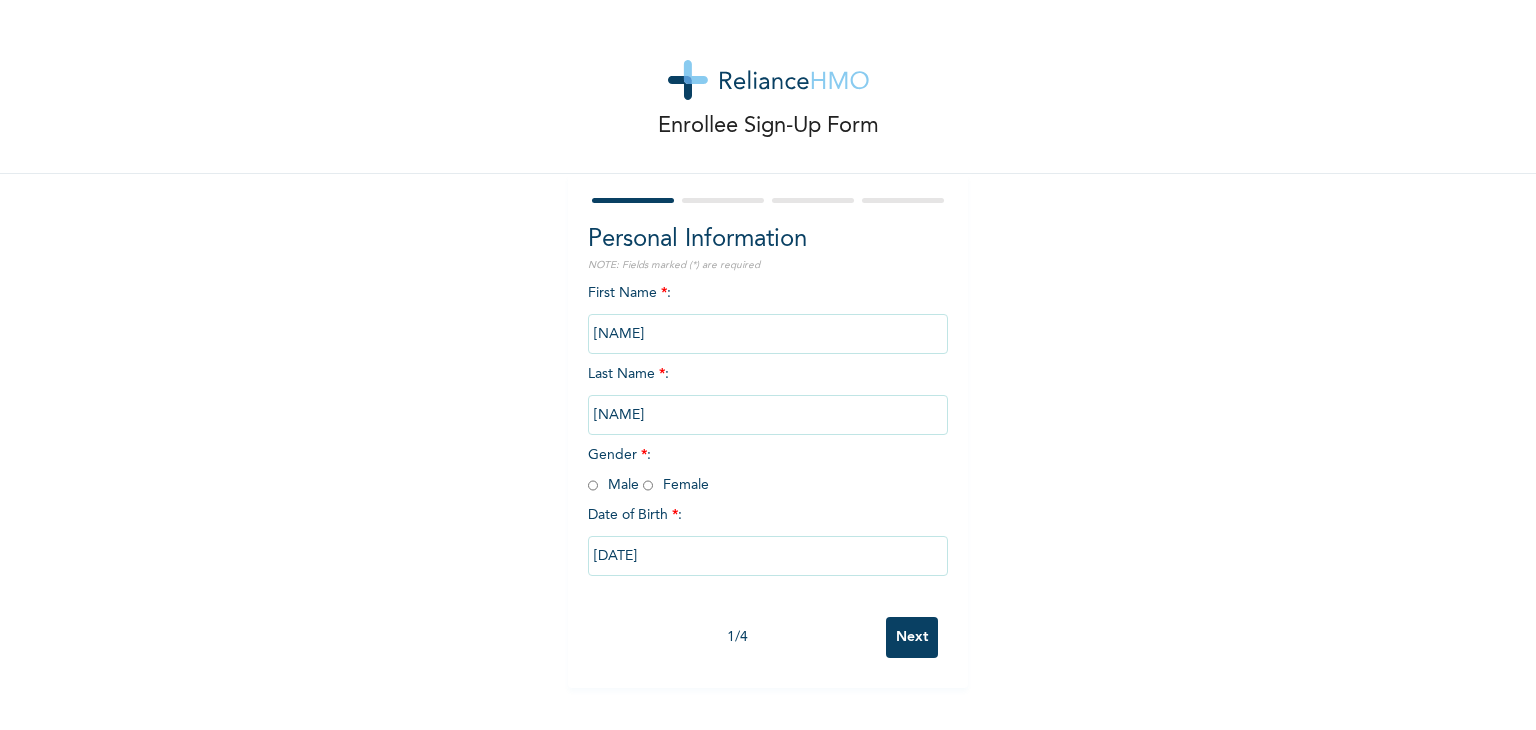 scroll, scrollTop: 0, scrollLeft: 0, axis: both 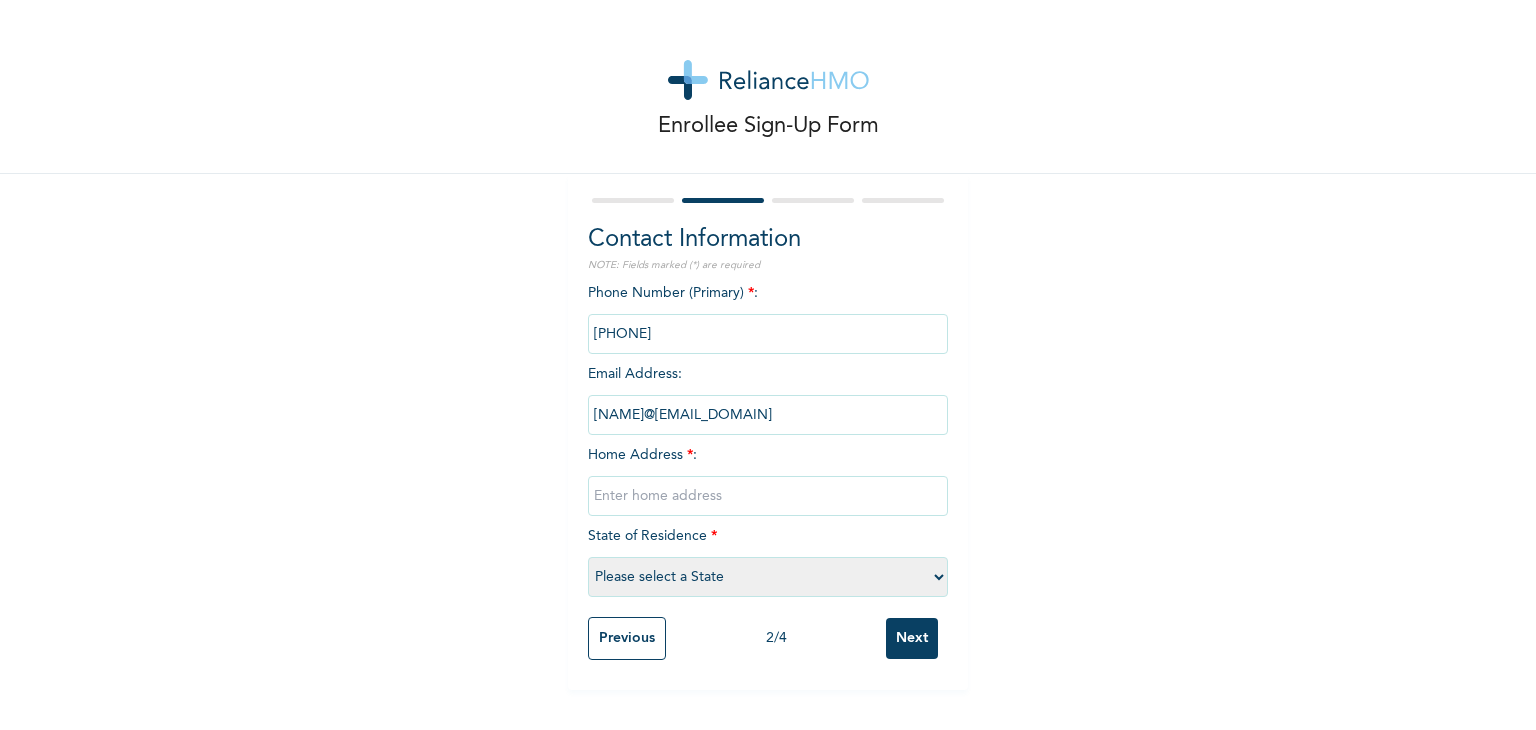 click at bounding box center (768, 496) 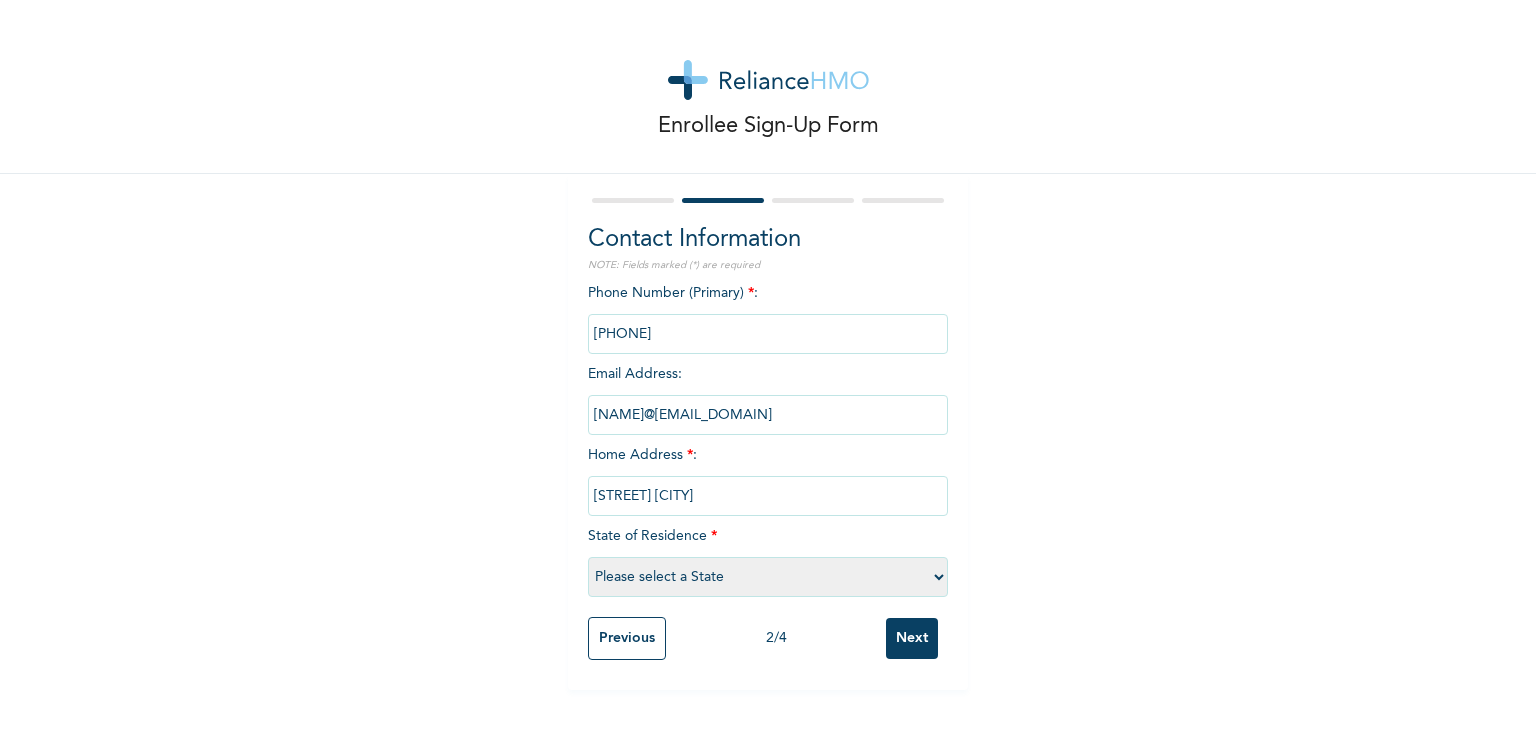 type on "[STREET] [CITY]" 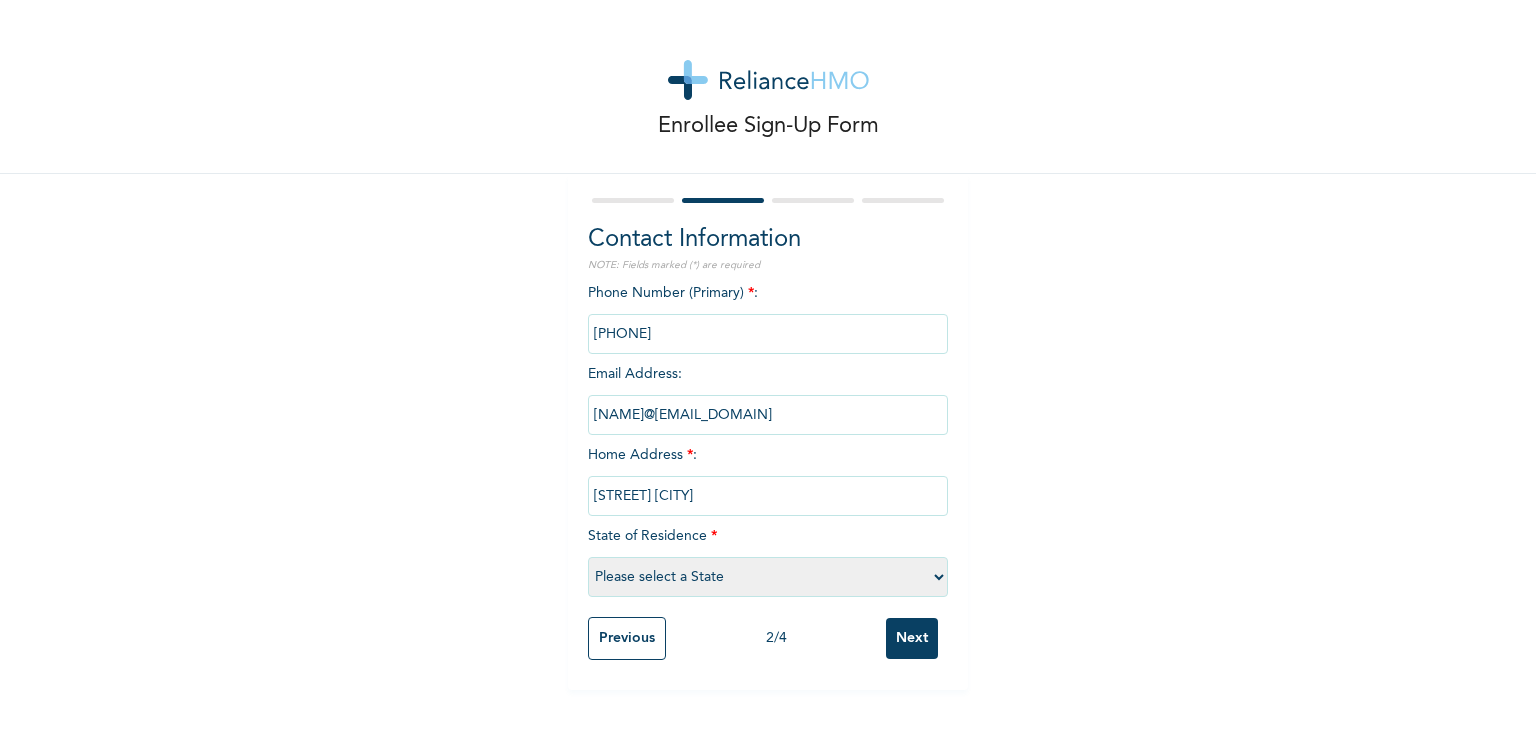 click on "Please select a State Abia Abuja (FCT) Adamawa Akwa Ibom Anambra Bauchi Bayelsa Benue Borno Cross River Delta Ebonyi Edo Ekiti Enugu Gombe Imo Jigawa Kaduna Kano Katsina Kebbi Kogi Kwara Lagos Nasarawa Niger Ogun Ondo Osun Oyo Plateau Rivers Sokoto Taraba Yobe Zamfara" at bounding box center [768, 577] 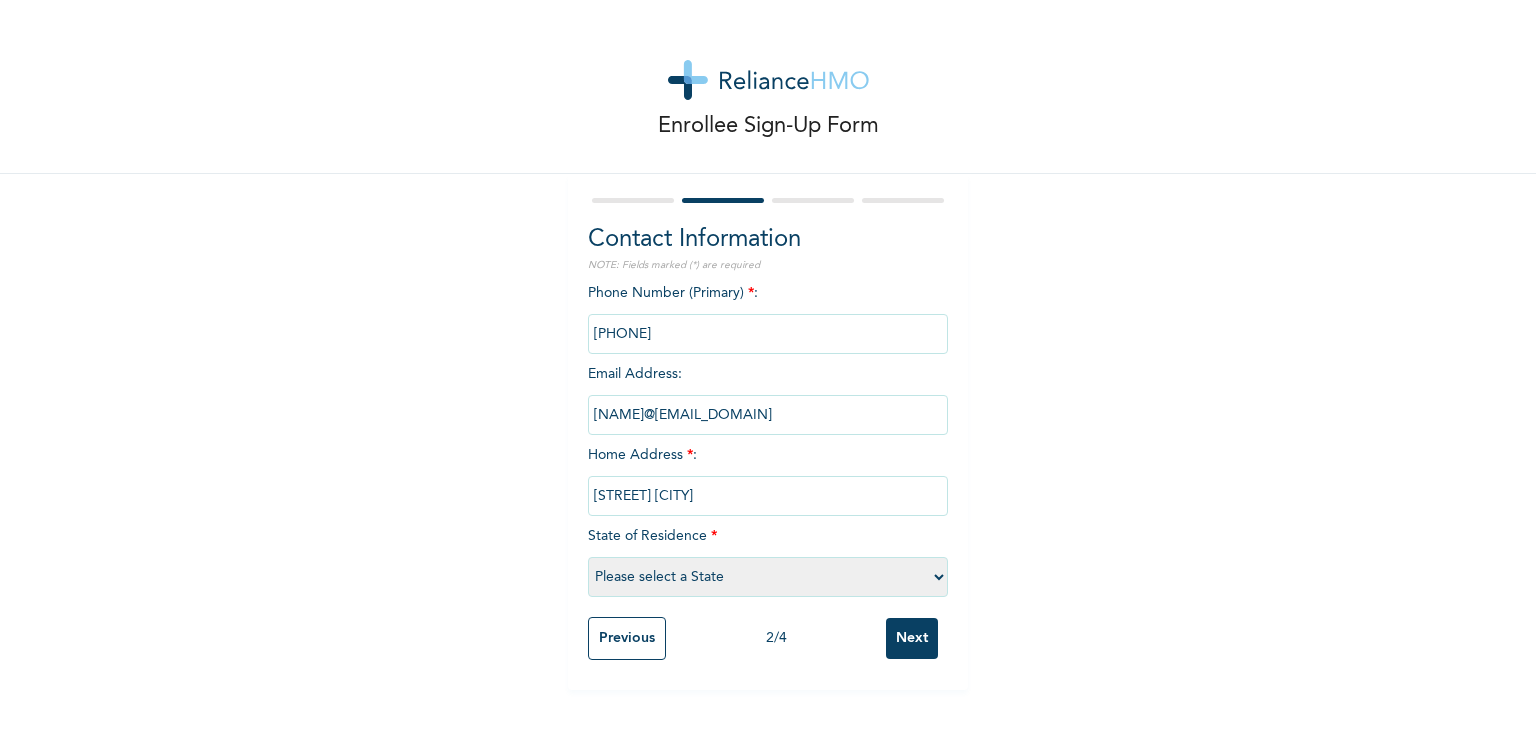 select on "25" 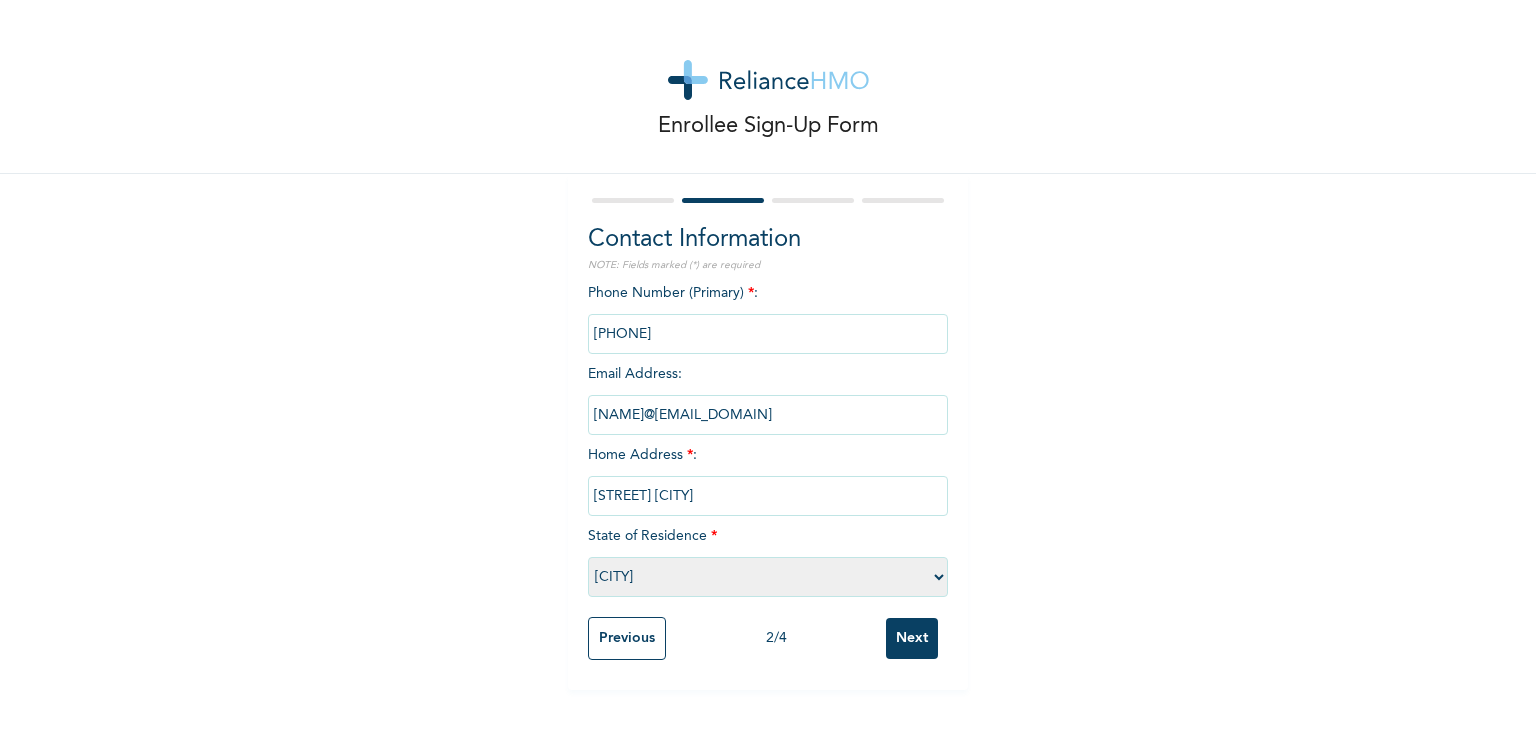 click on "Please select a State Abia Abuja (FCT) Adamawa Akwa Ibom Anambra Bauchi Bayelsa Benue Borno Cross River Delta Ebonyi Edo Ekiti Enugu Gombe Imo Jigawa Kaduna Kano Katsina Kebbi Kogi Kwara Lagos Nasarawa Niger Ogun Ondo Osun Oyo Plateau Rivers Sokoto Taraba Yobe Zamfara" at bounding box center (768, 577) 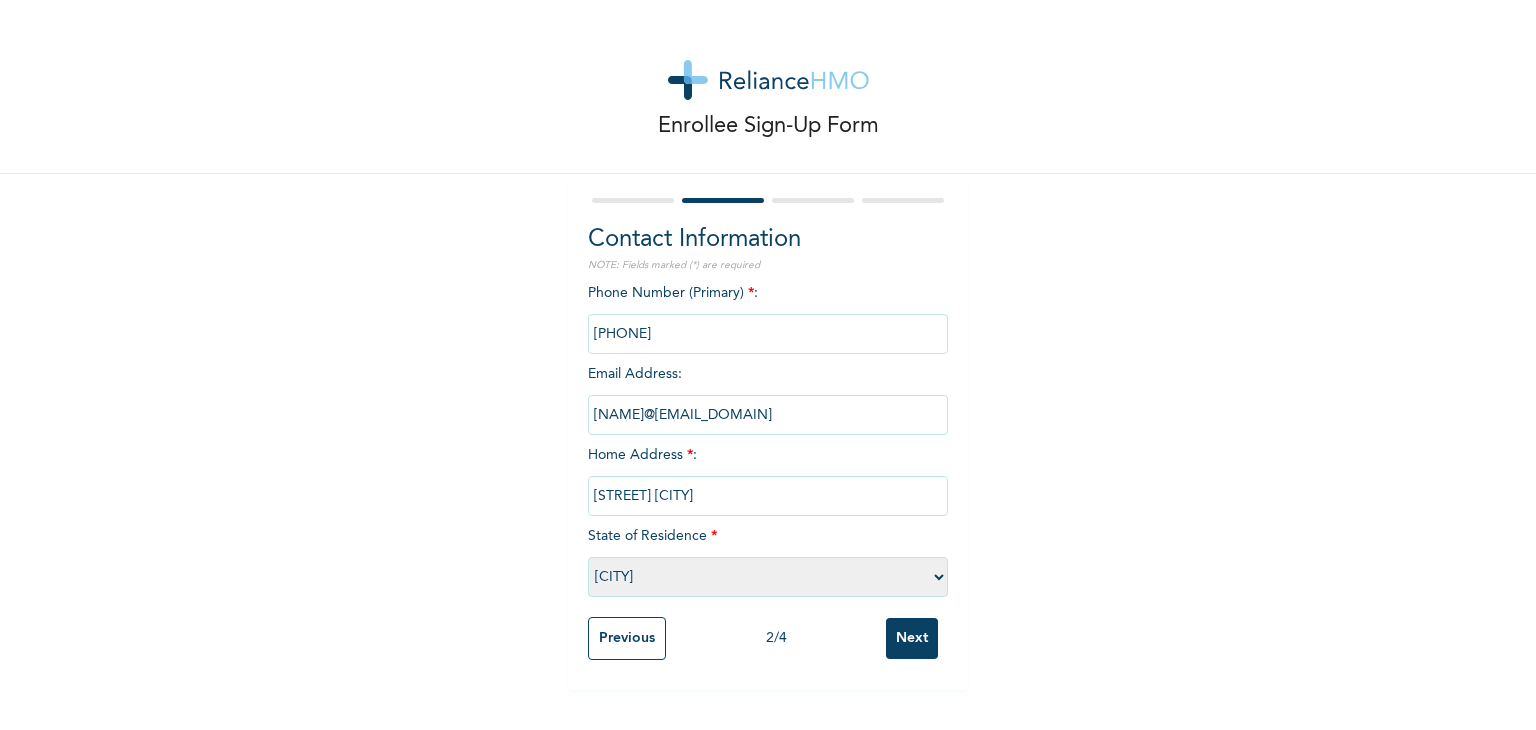 click on "Next" at bounding box center [912, 638] 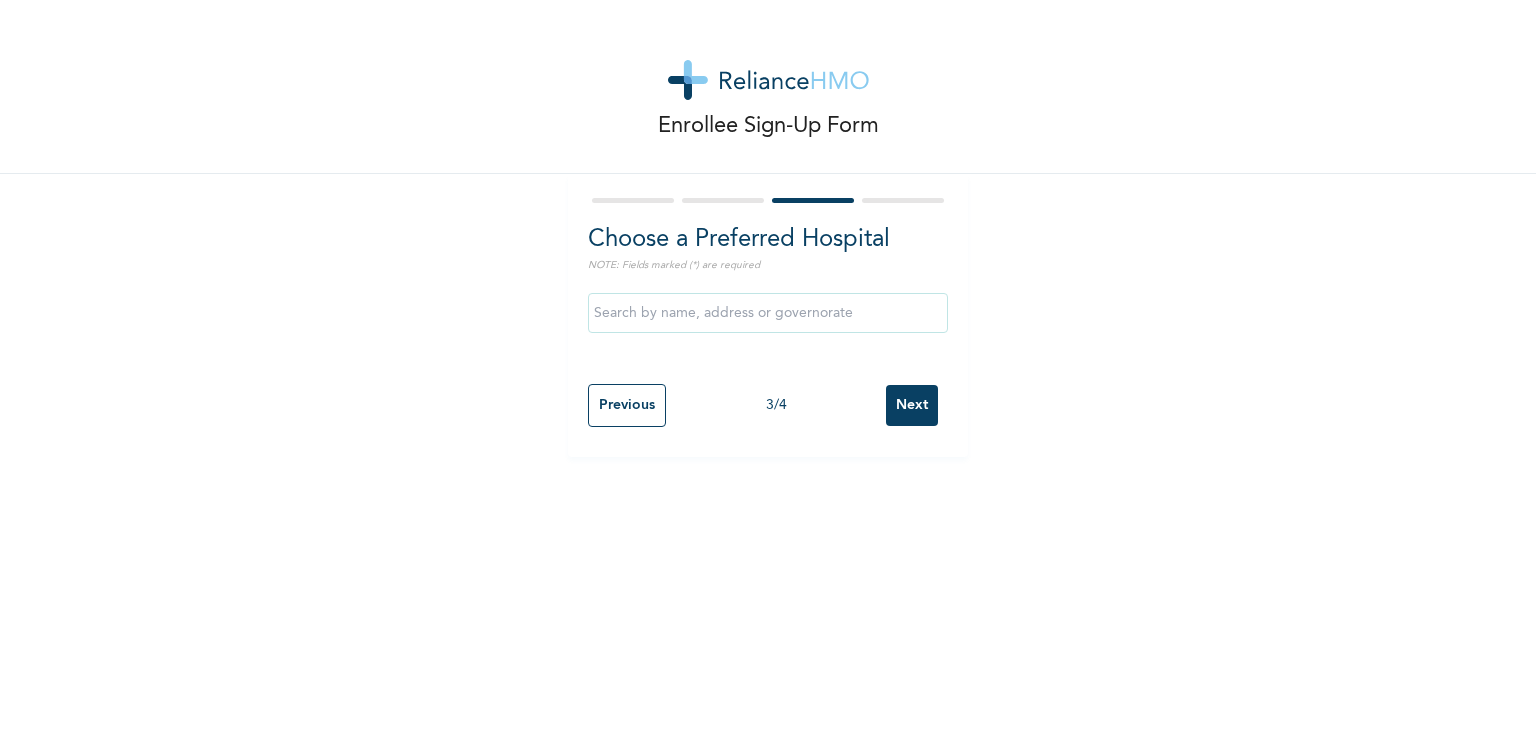 click at bounding box center [768, 313] 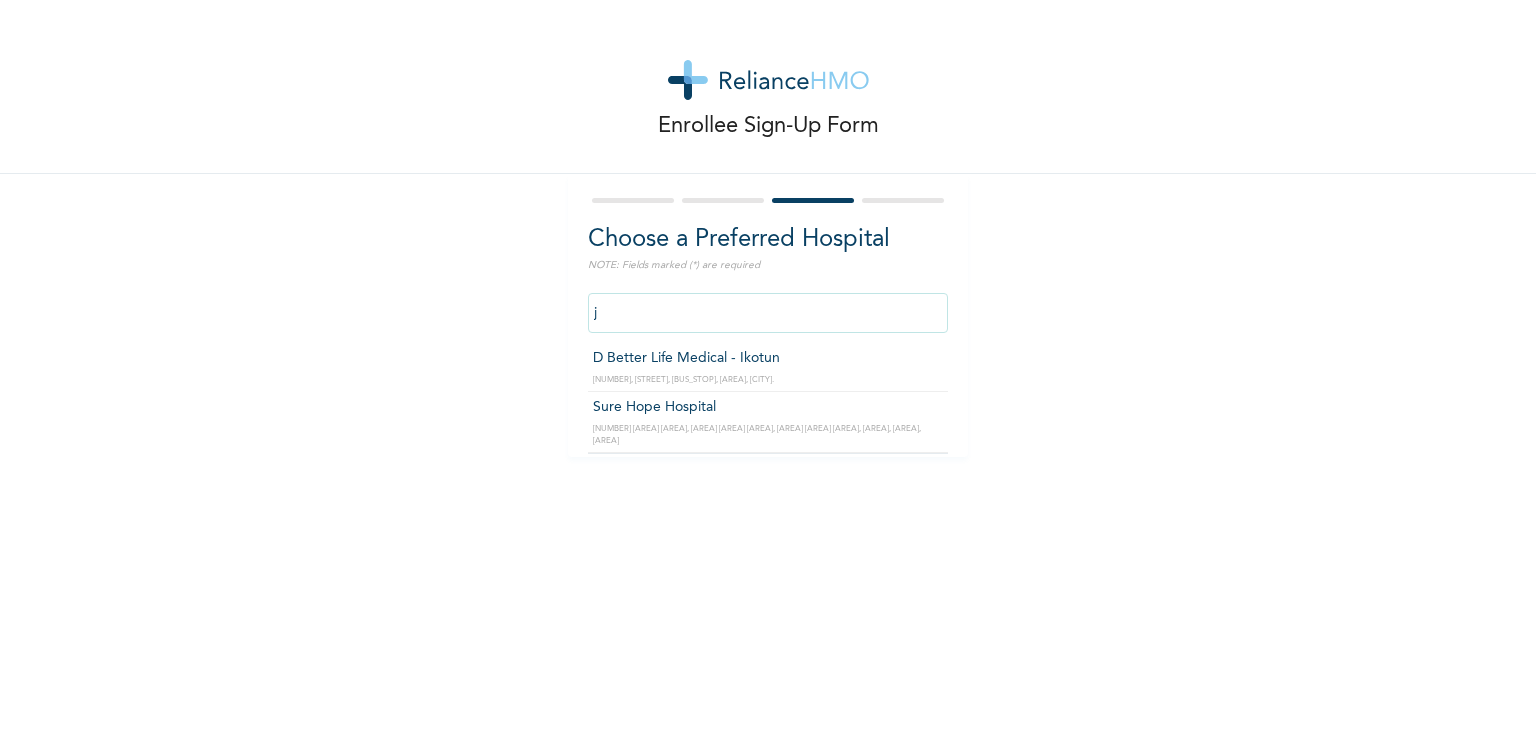 type on "j" 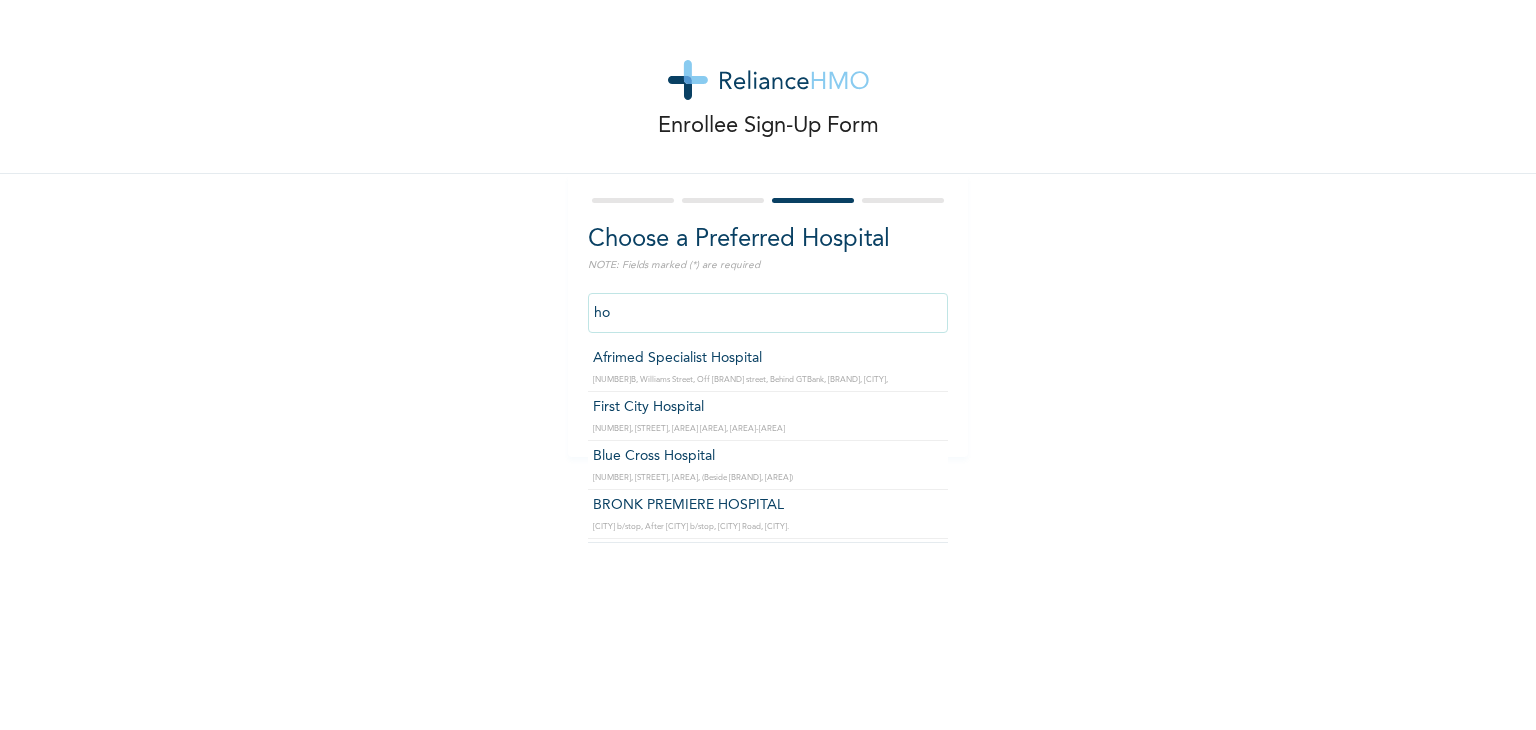 type on "hoh" 